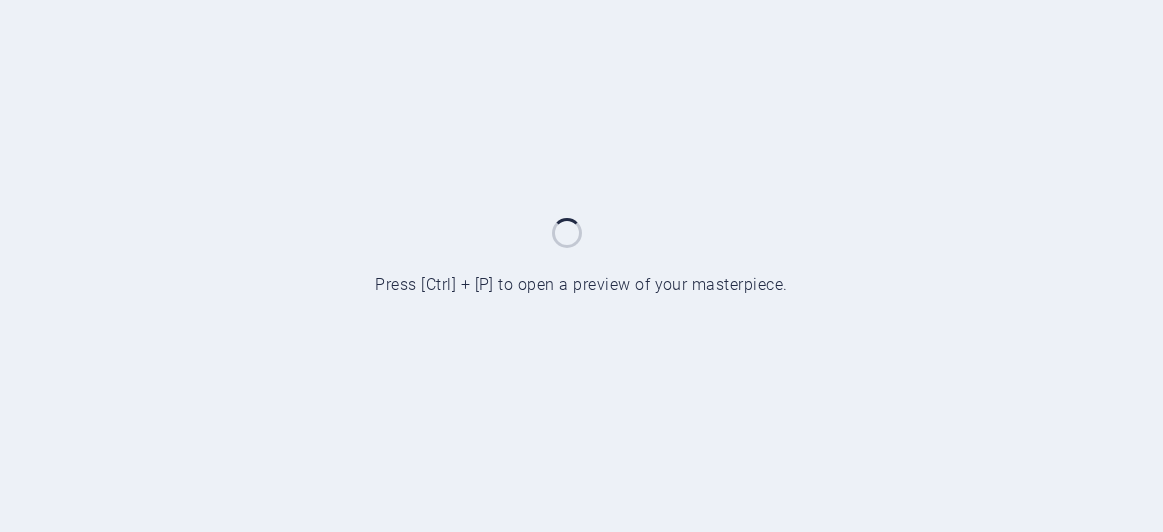 scroll, scrollTop: 0, scrollLeft: 0, axis: both 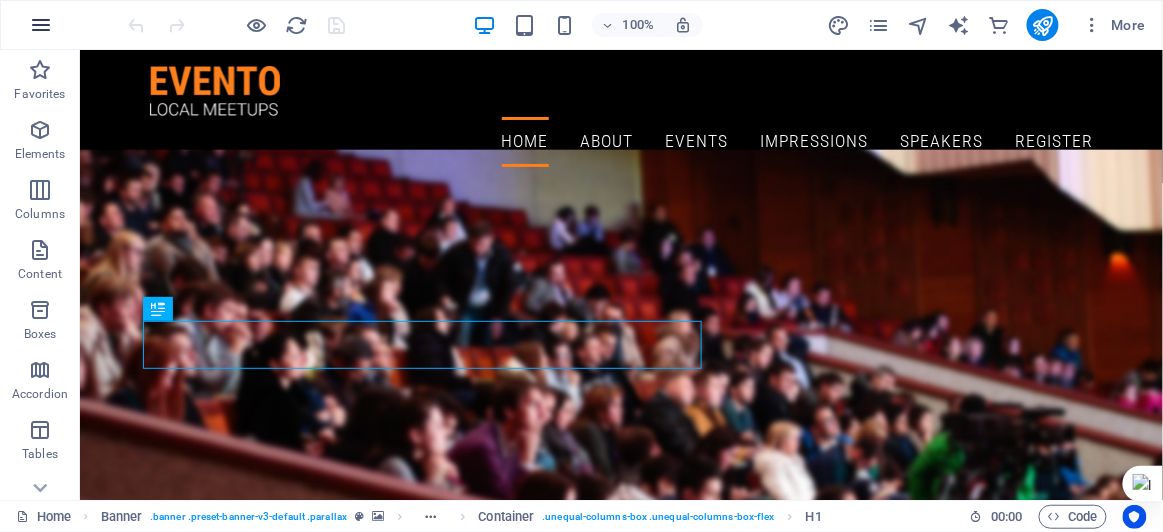 click at bounding box center [41, 25] 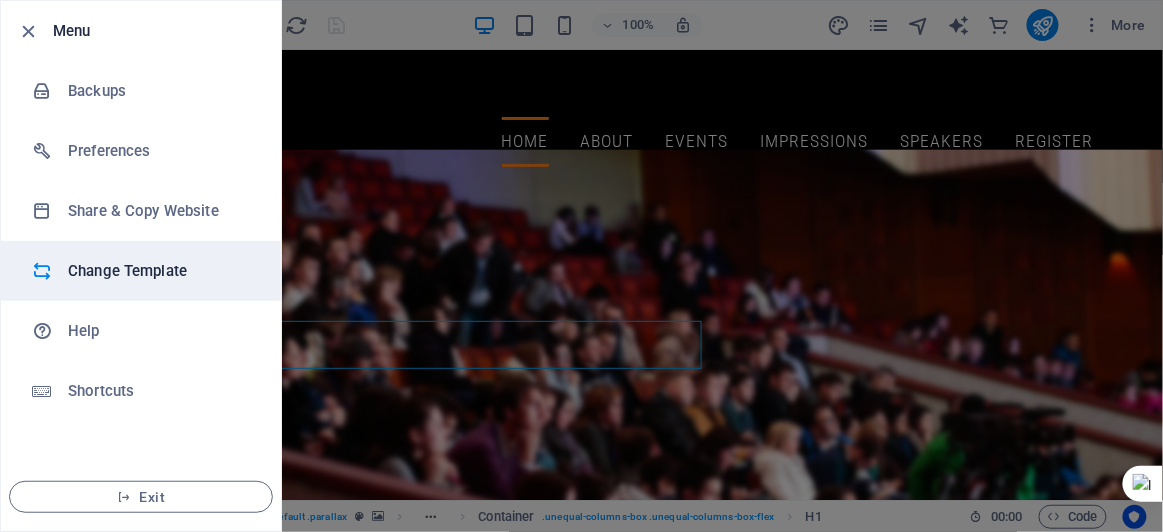 click on "Change Template" at bounding box center [160, 271] 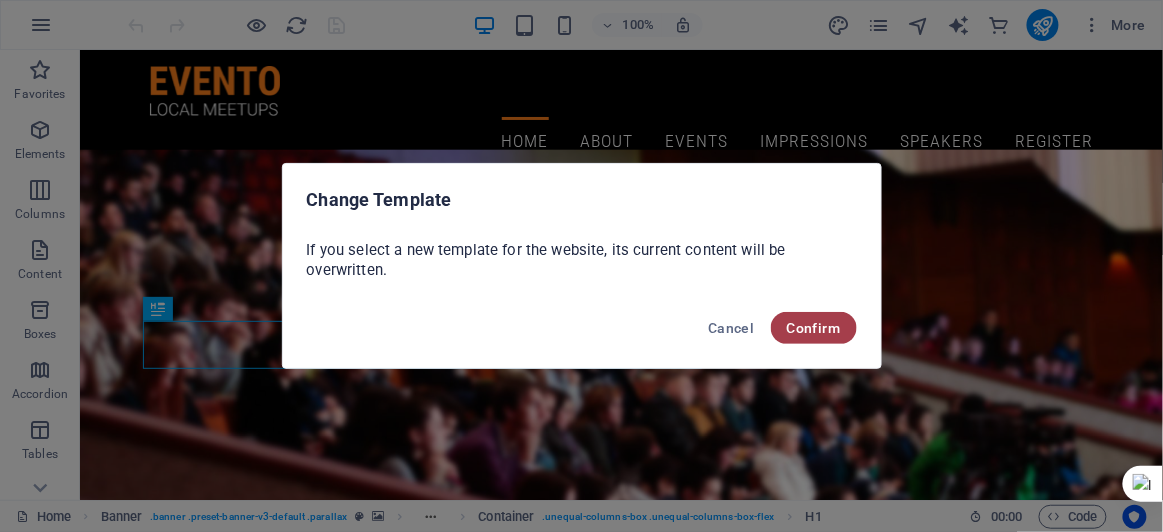click on "Confirm" at bounding box center (814, 328) 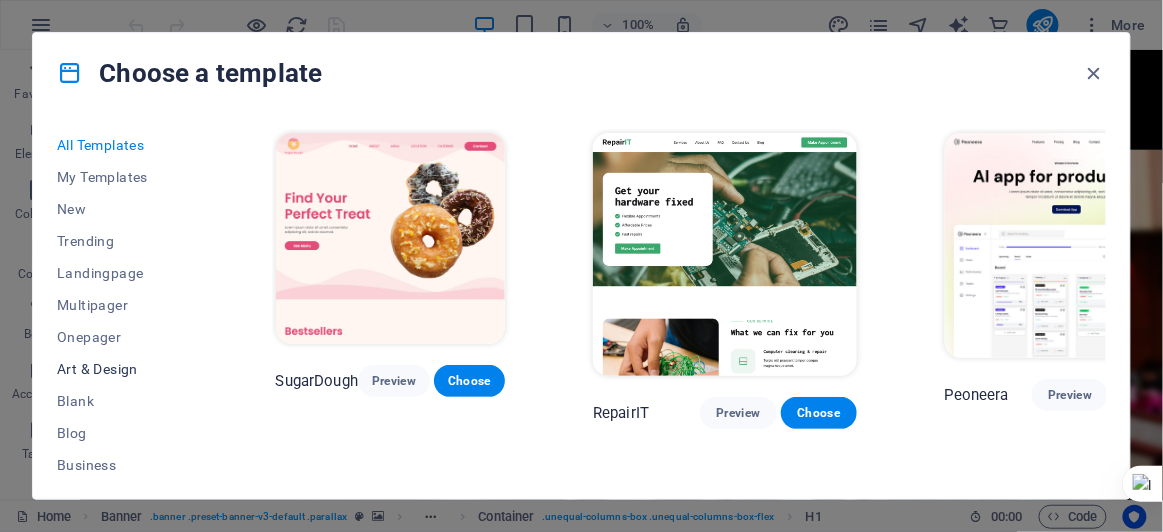 click on "Art & Design" at bounding box center [122, 369] 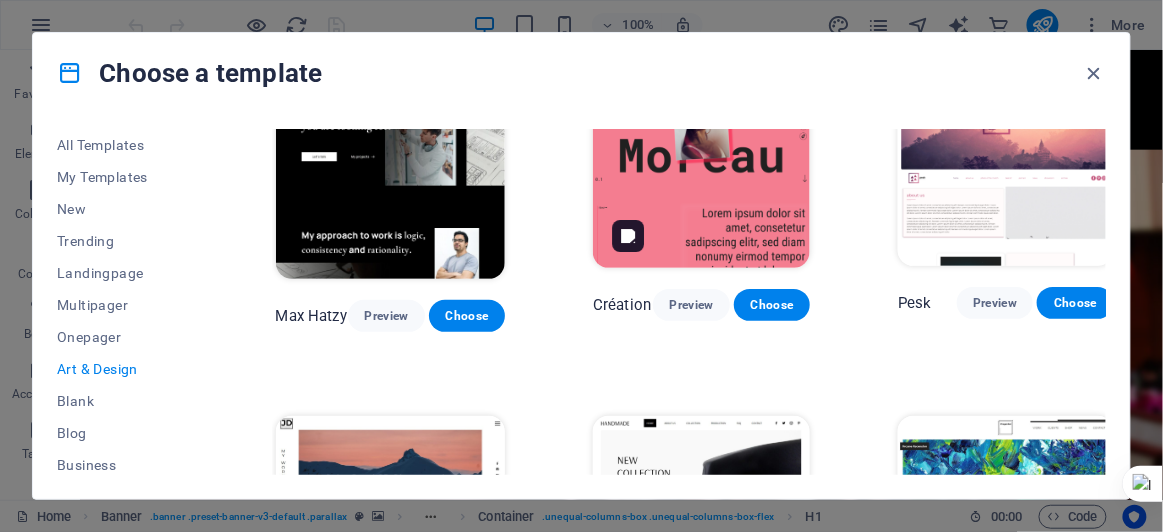 scroll, scrollTop: 0, scrollLeft: 0, axis: both 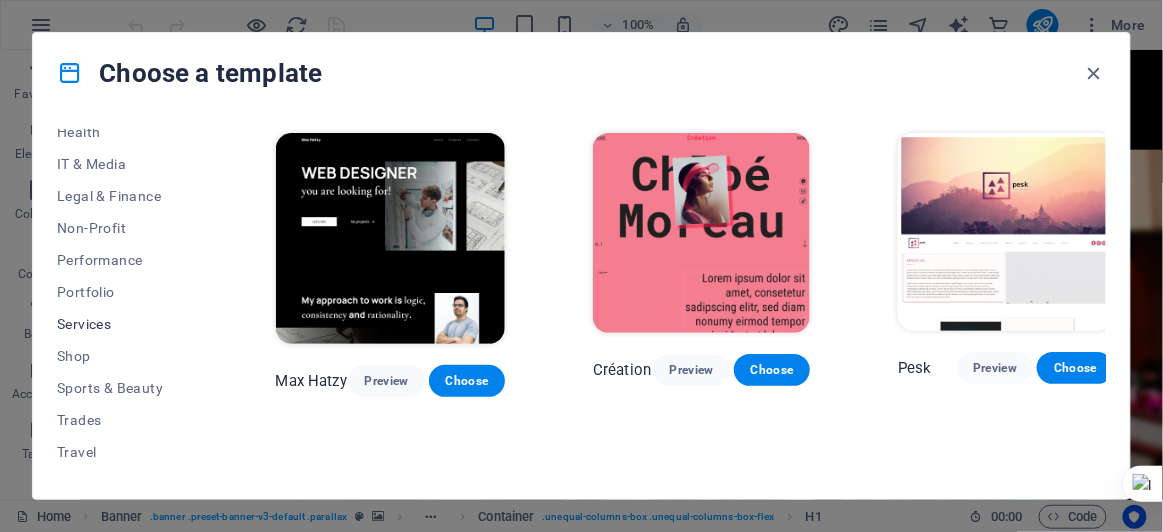 click on "Services" at bounding box center [122, 324] 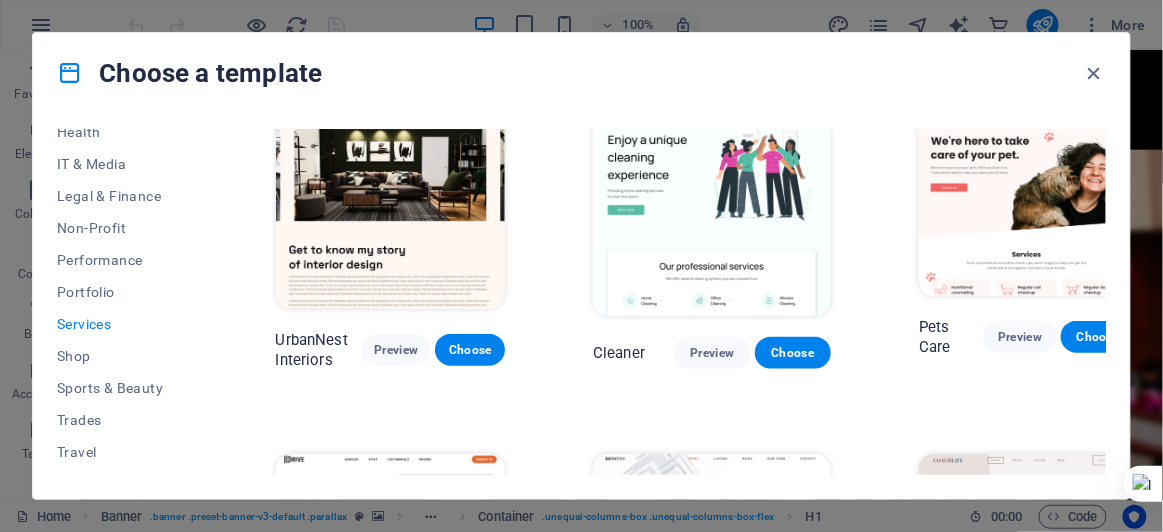 scroll, scrollTop: 0, scrollLeft: 0, axis: both 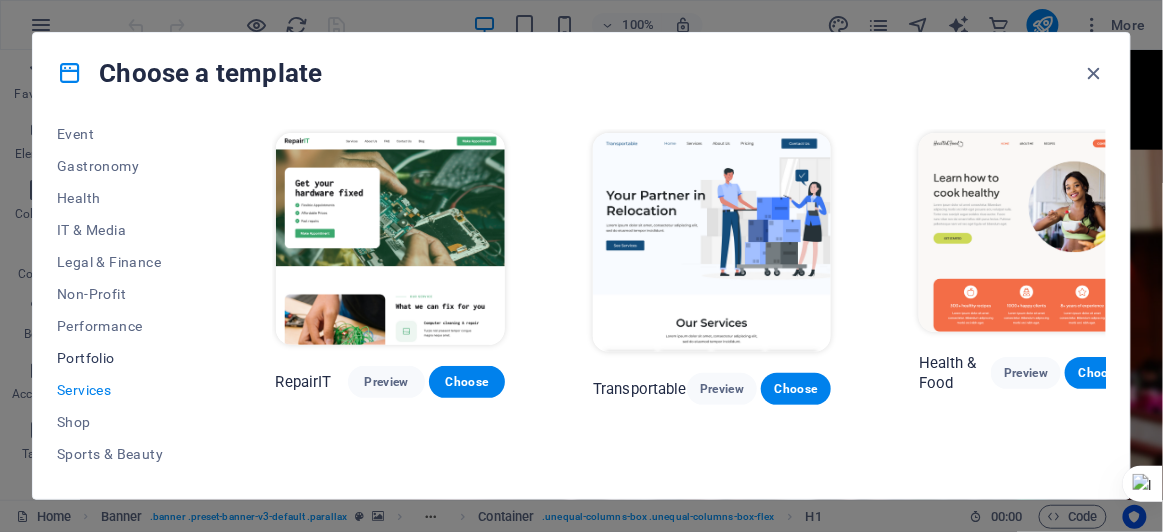 click on "Portfolio" at bounding box center (122, 358) 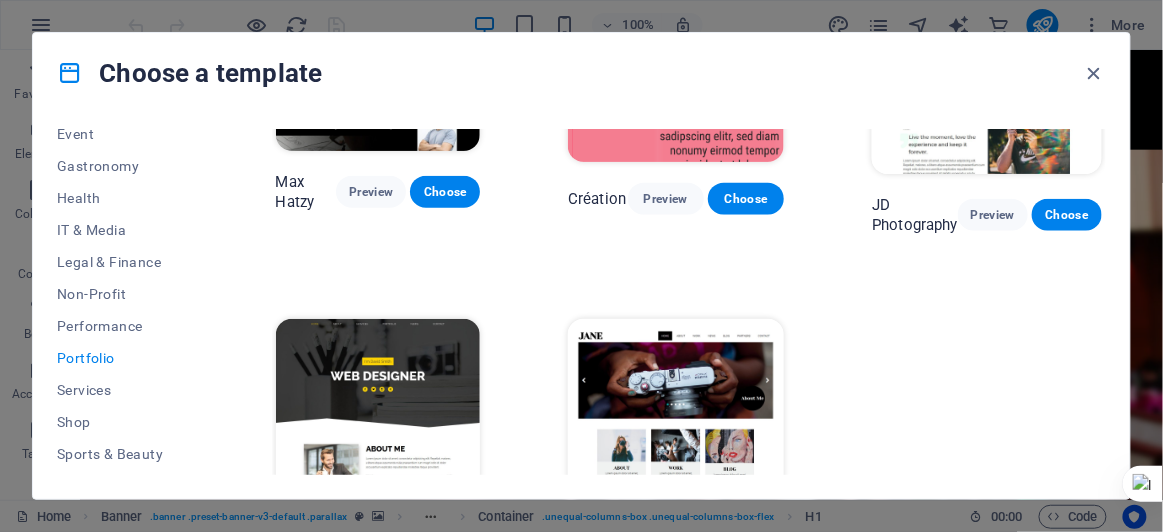 scroll, scrollTop: 636, scrollLeft: 0, axis: vertical 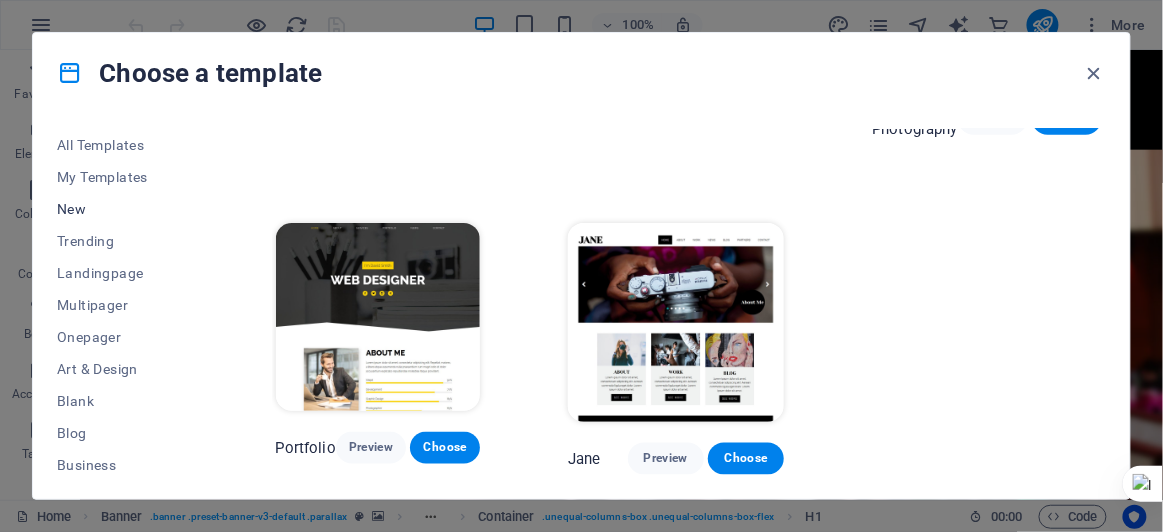 click on "New" at bounding box center [122, 209] 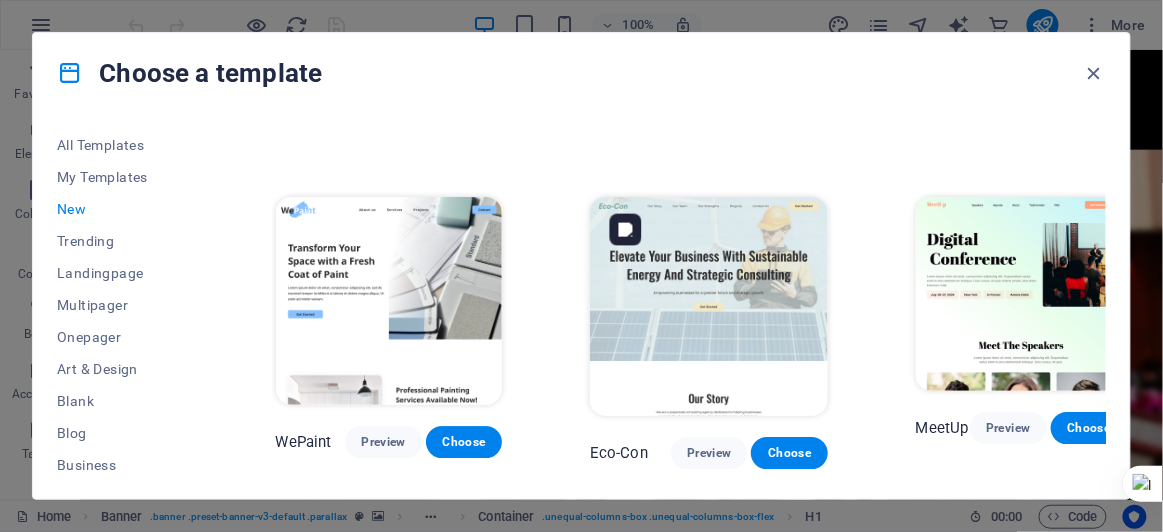 scroll, scrollTop: 1426, scrollLeft: 0, axis: vertical 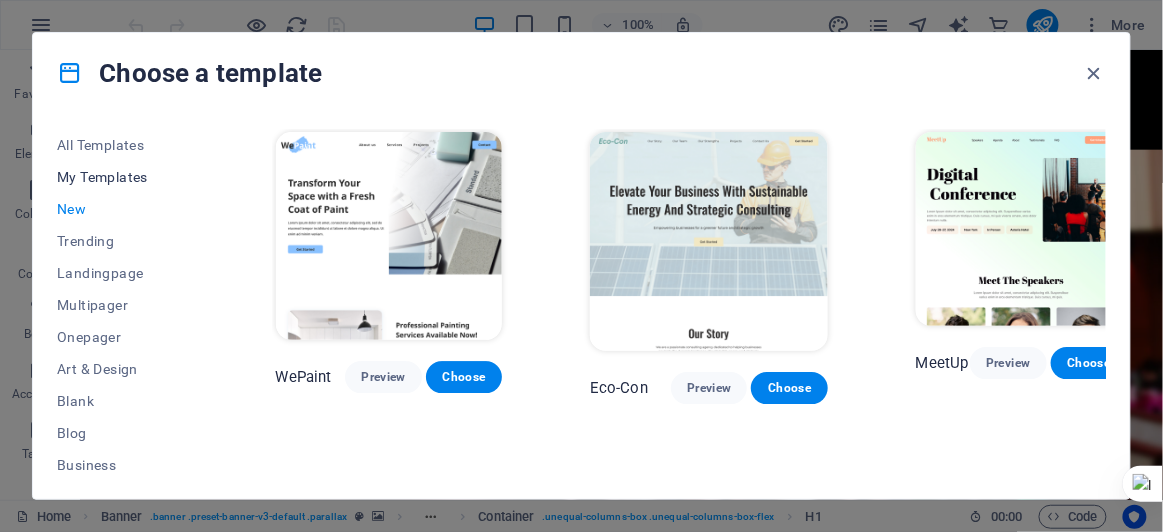 click on "My Templates" at bounding box center (122, 177) 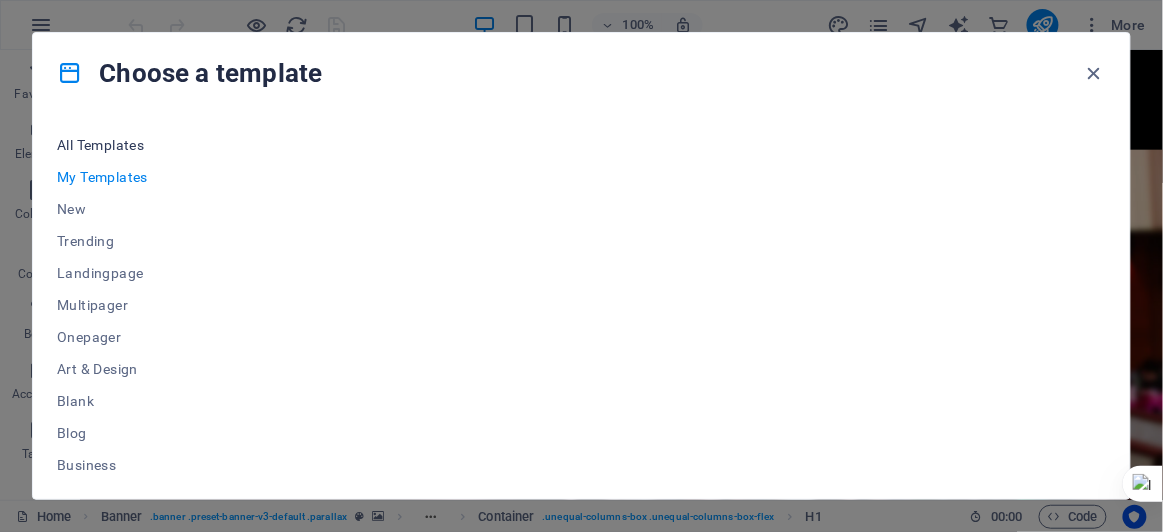 click on "All Templates" at bounding box center (122, 145) 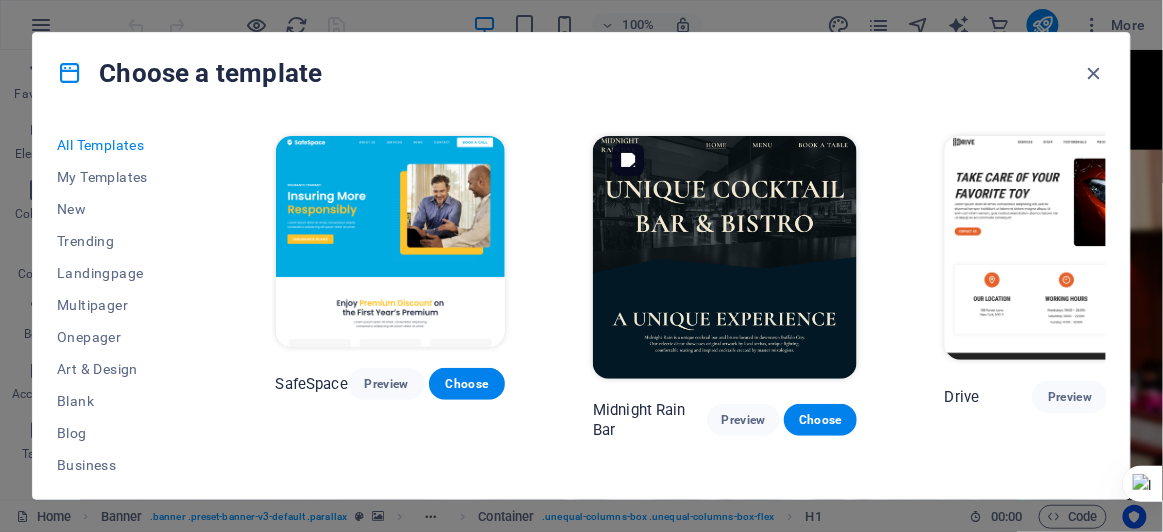 scroll, scrollTop: 3869, scrollLeft: 0, axis: vertical 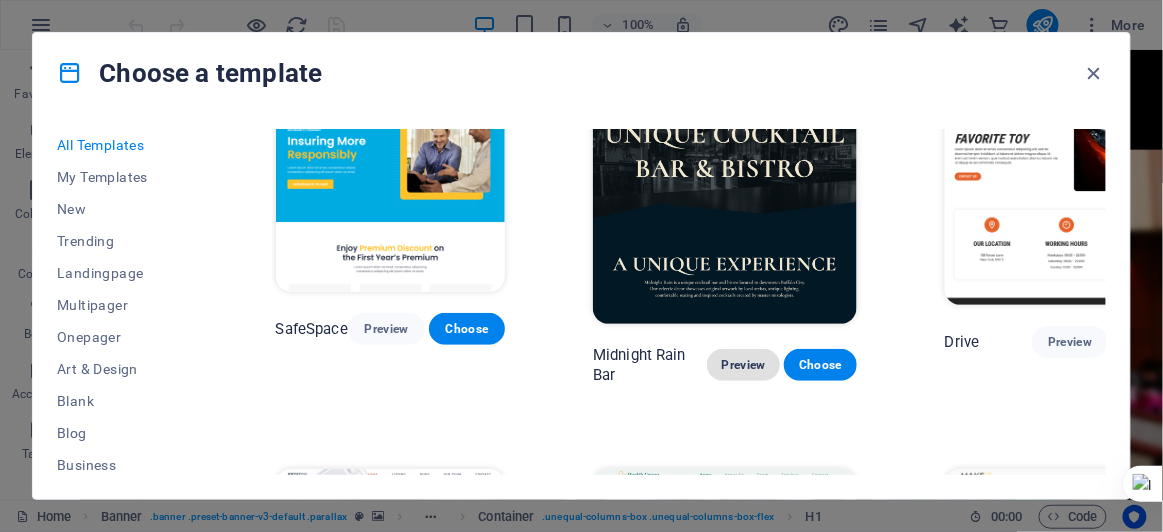 click on "Preview" at bounding box center (743, 365) 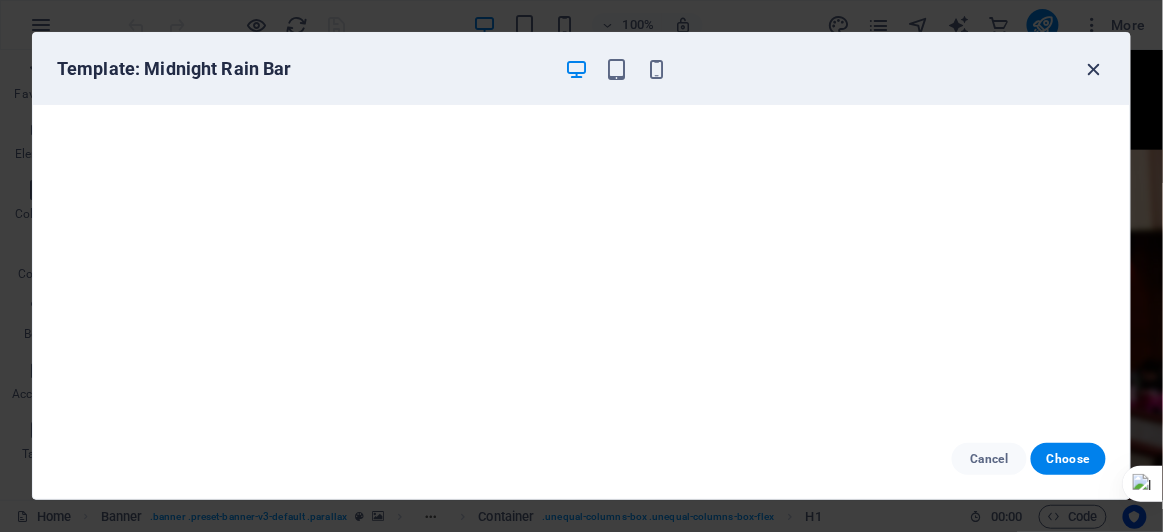 click at bounding box center [1094, 69] 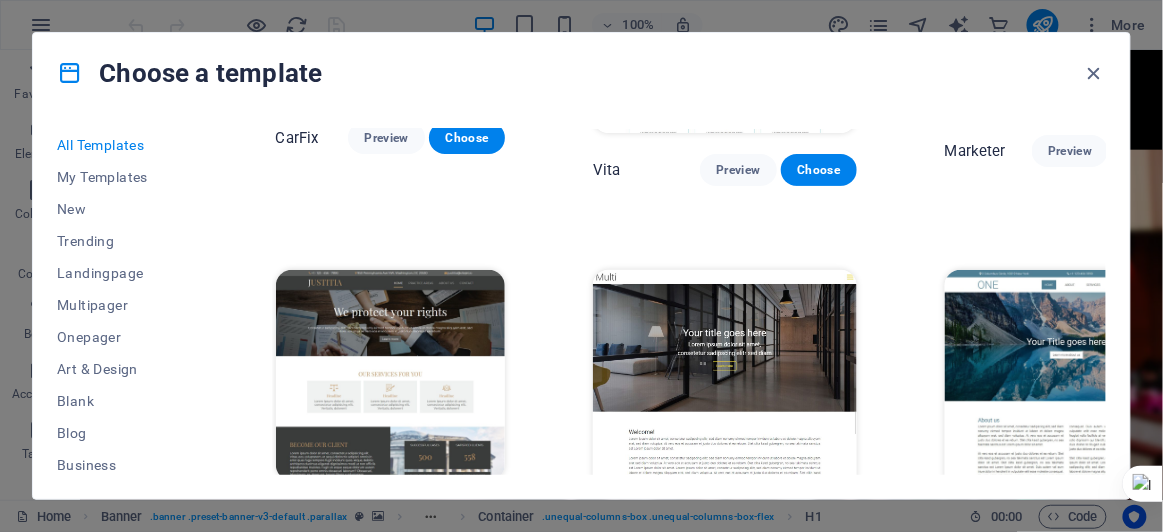 scroll, scrollTop: 16724, scrollLeft: 0, axis: vertical 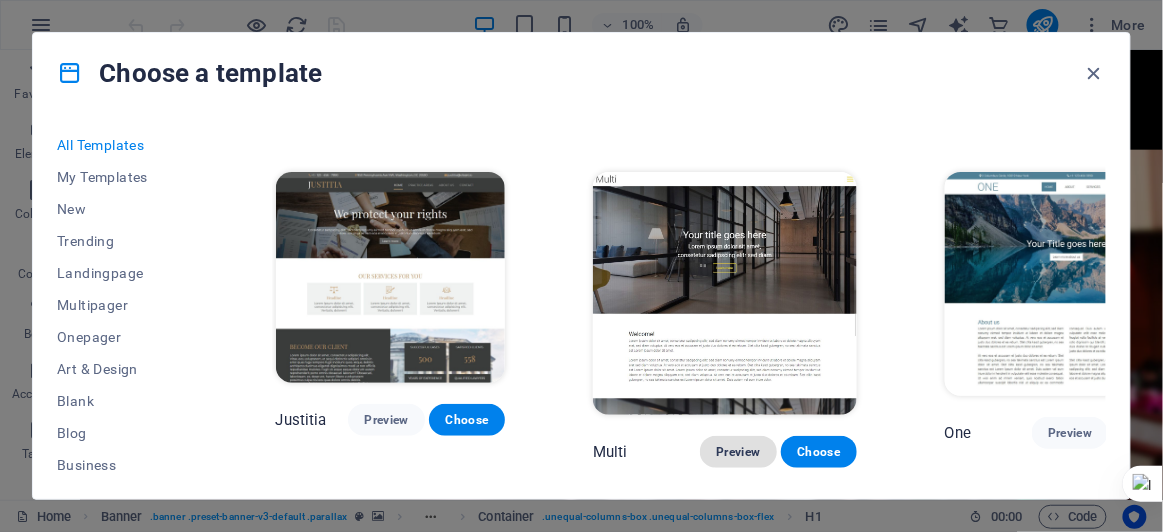 click on "Preview" at bounding box center [738, 452] 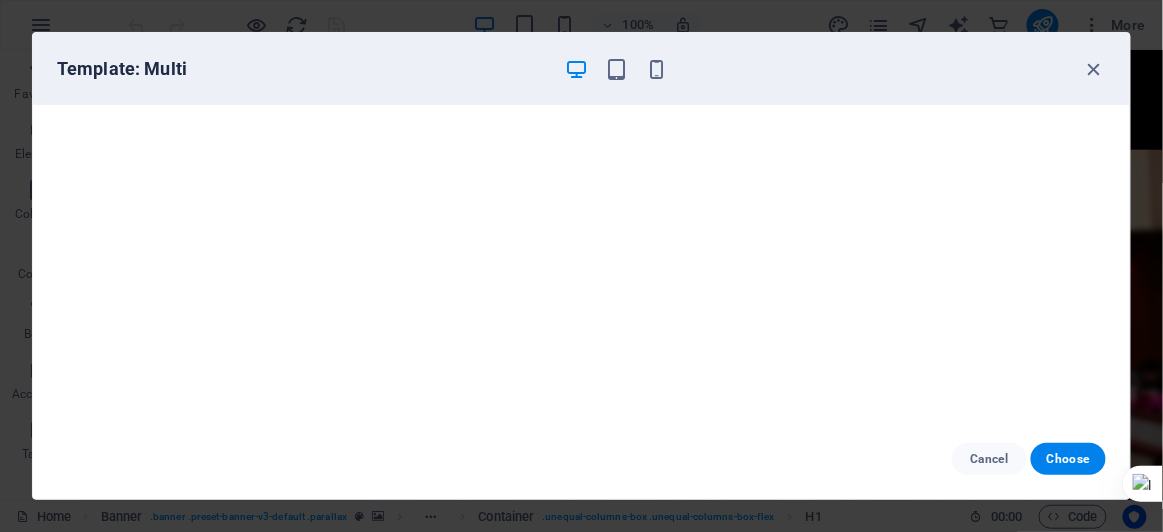 scroll, scrollTop: 4, scrollLeft: 0, axis: vertical 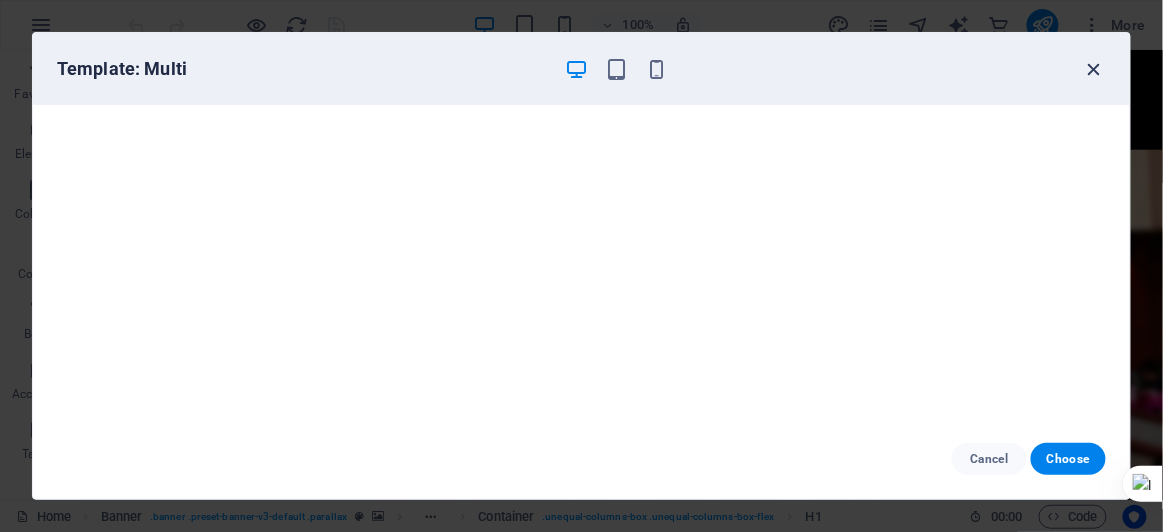 click at bounding box center [1094, 69] 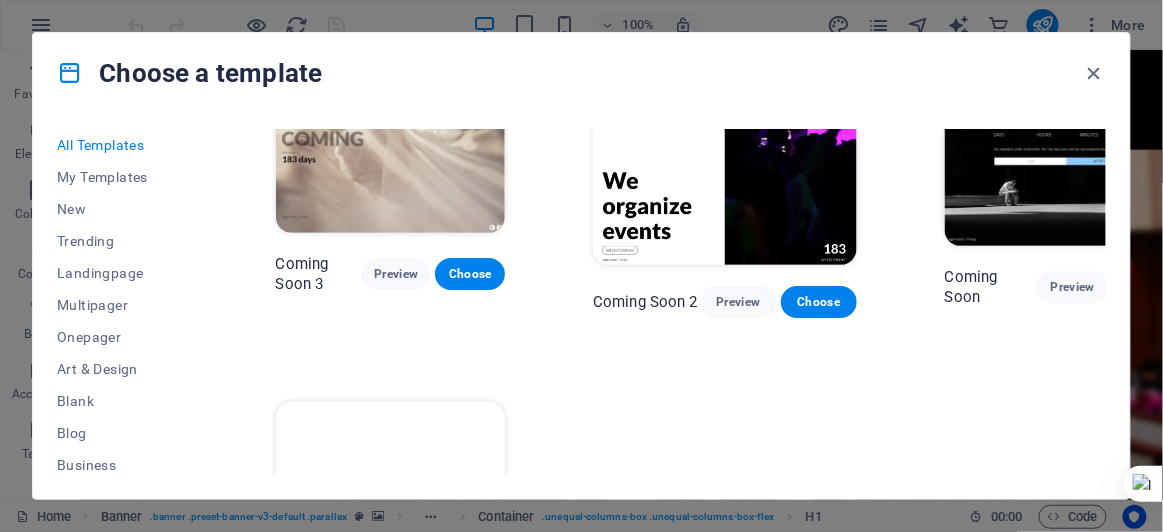 scroll, scrollTop: 21988, scrollLeft: 0, axis: vertical 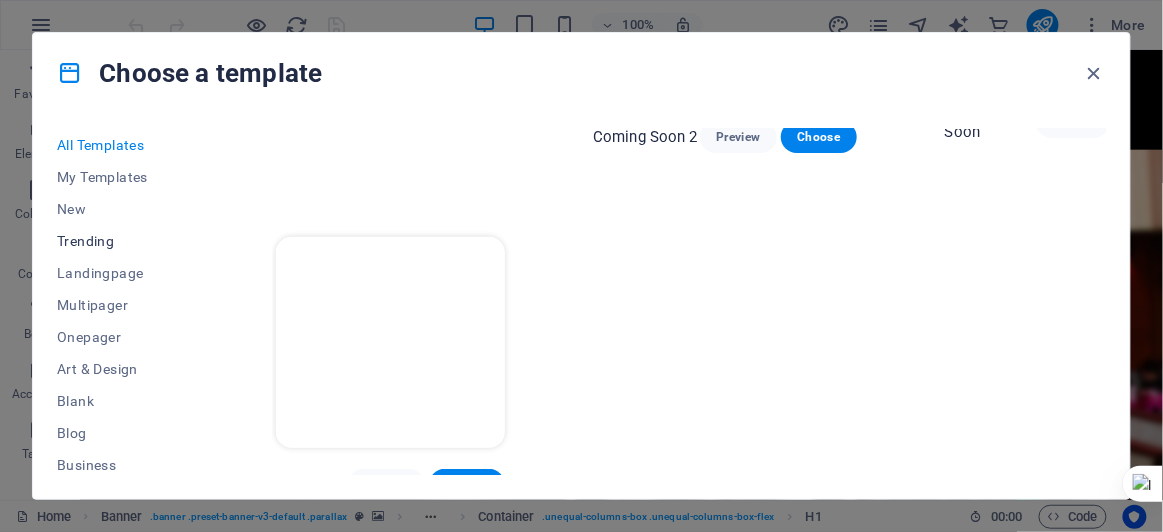 click on "Trending" at bounding box center (122, 241) 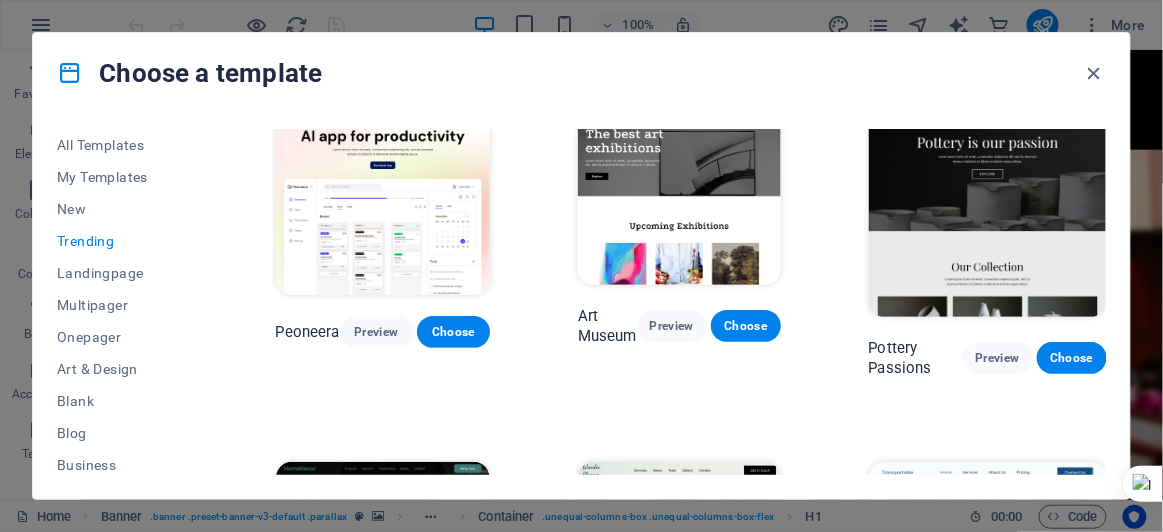 scroll, scrollTop: 0, scrollLeft: 0, axis: both 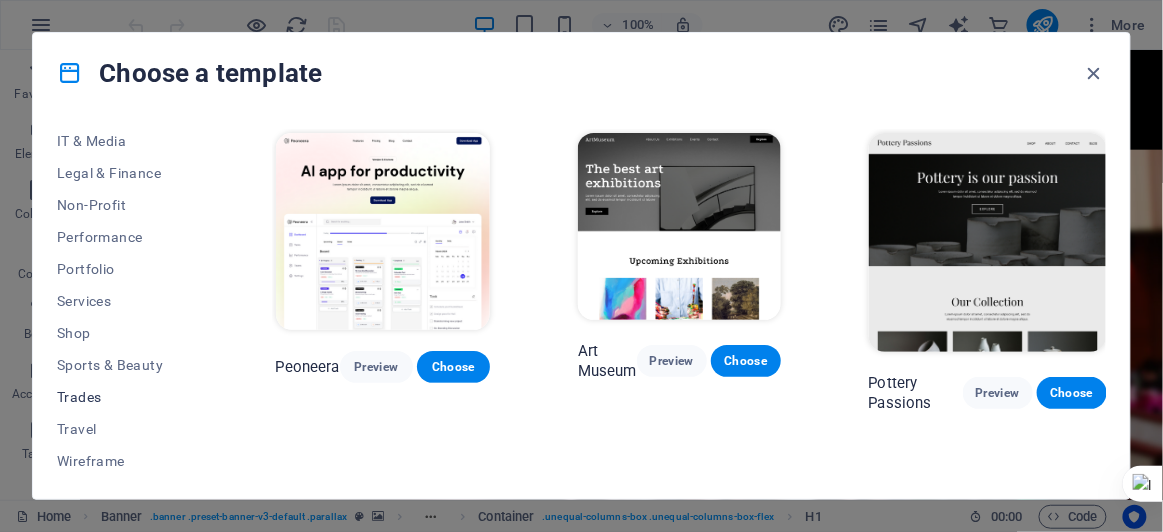 click on "Trades" at bounding box center (122, 397) 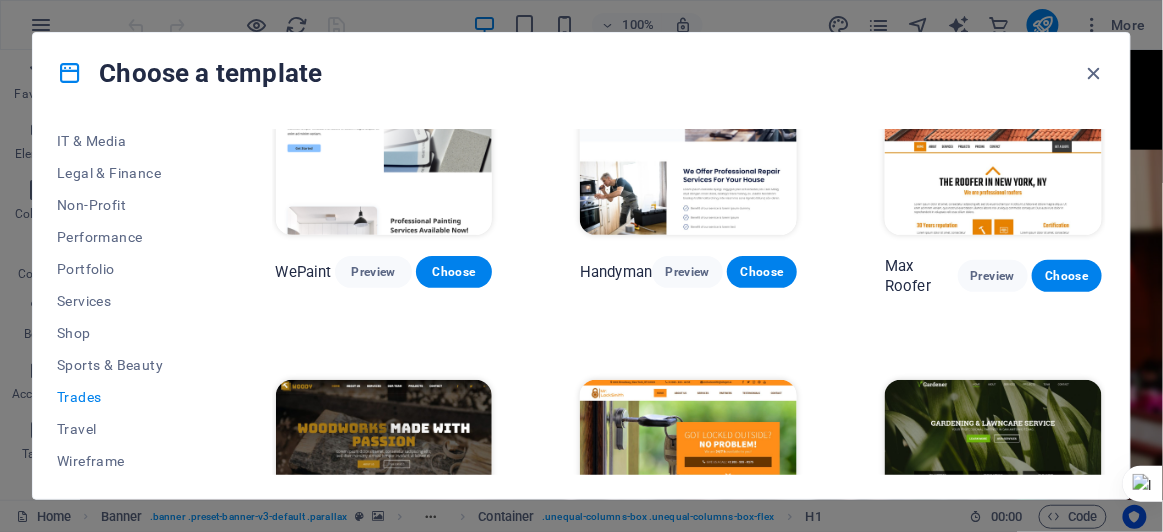 scroll, scrollTop: 0, scrollLeft: 0, axis: both 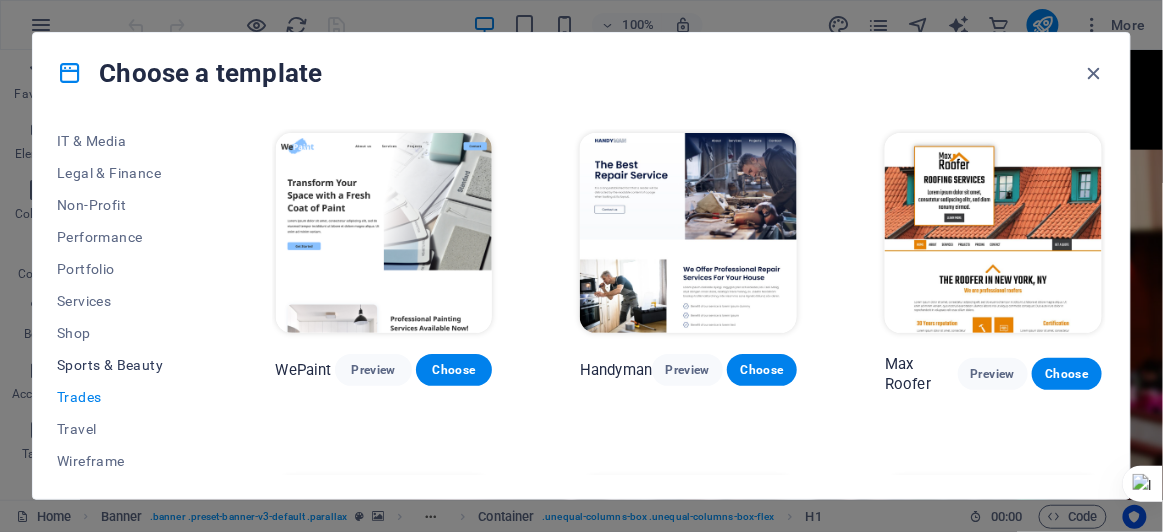 click on "Sports & Beauty" at bounding box center [122, 365] 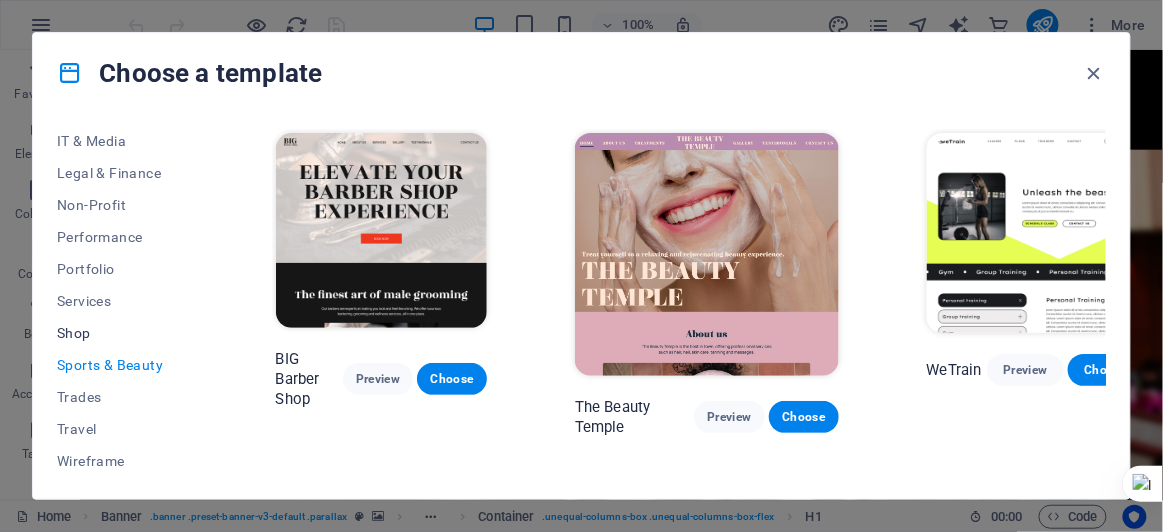 click on "Shop" at bounding box center [122, 333] 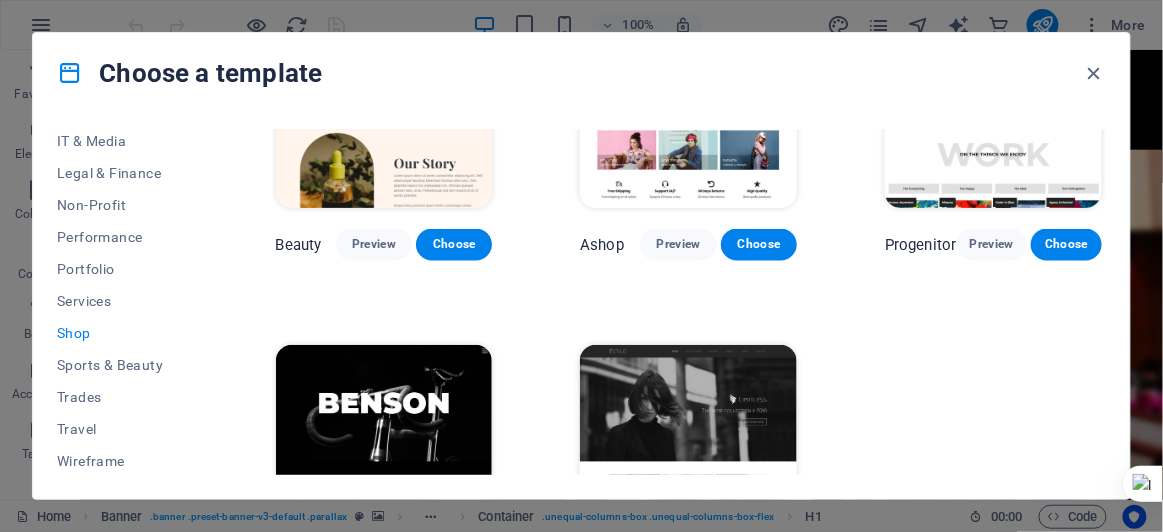 scroll, scrollTop: 927, scrollLeft: 0, axis: vertical 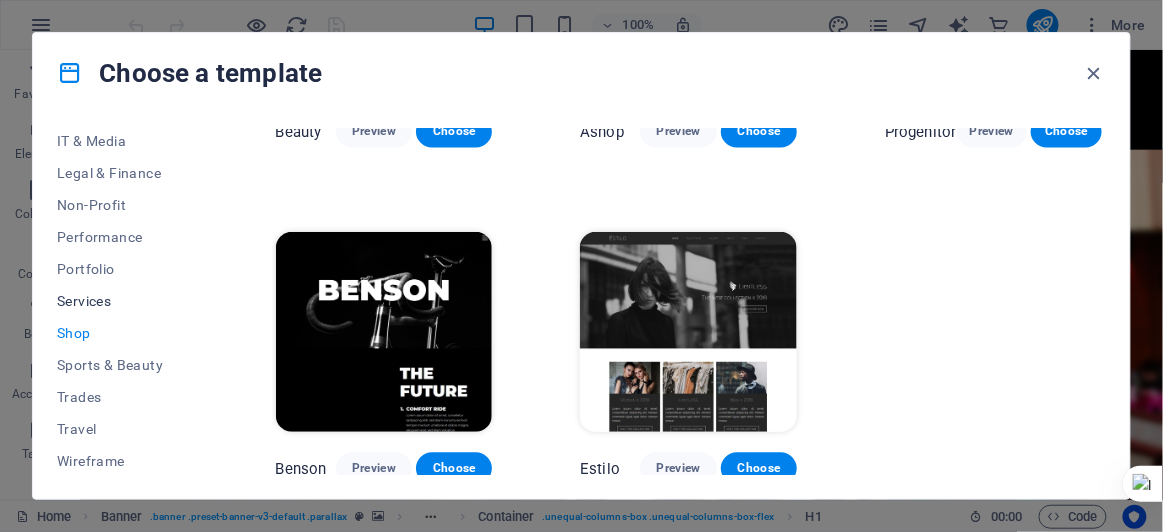 click on "Services" at bounding box center (122, 301) 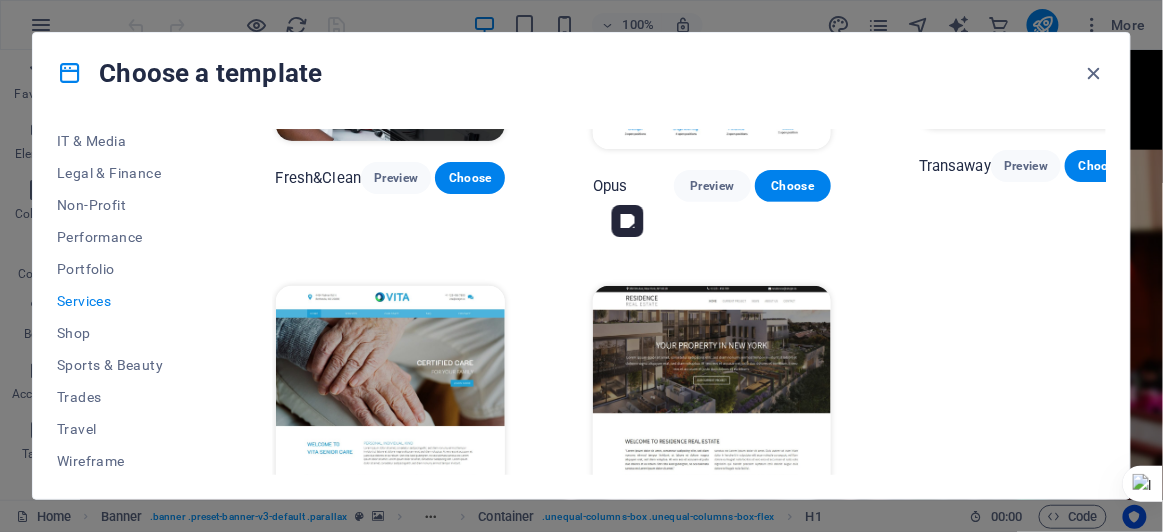 scroll, scrollTop: 2083, scrollLeft: 0, axis: vertical 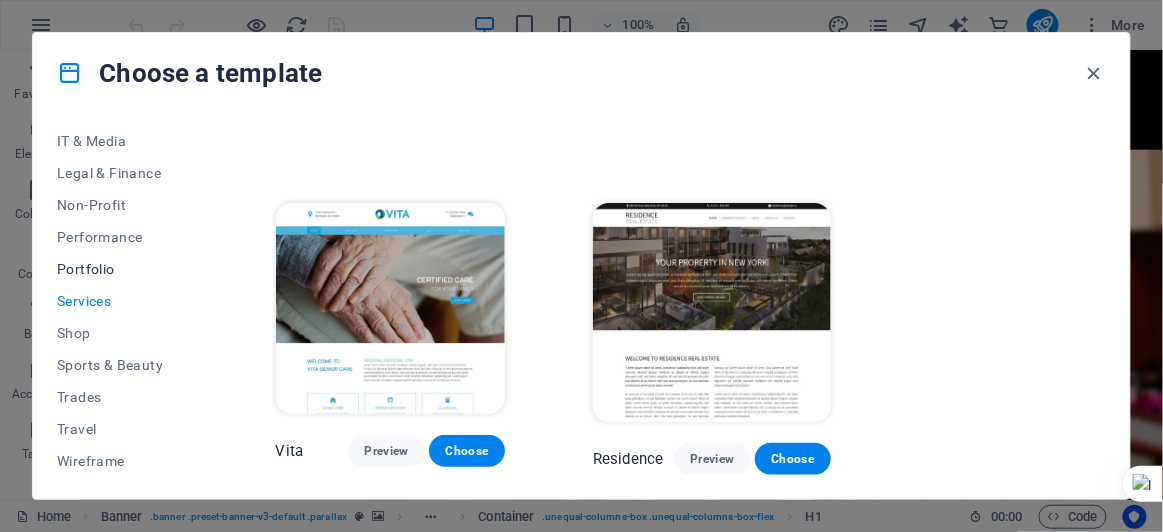 click on "Portfolio" at bounding box center (122, 269) 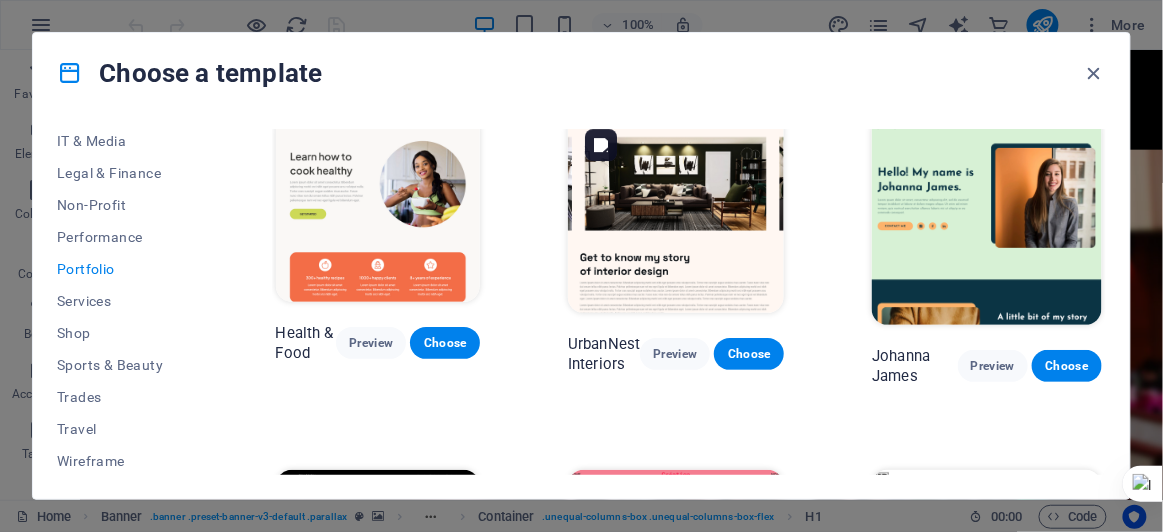 scroll, scrollTop: 0, scrollLeft: 0, axis: both 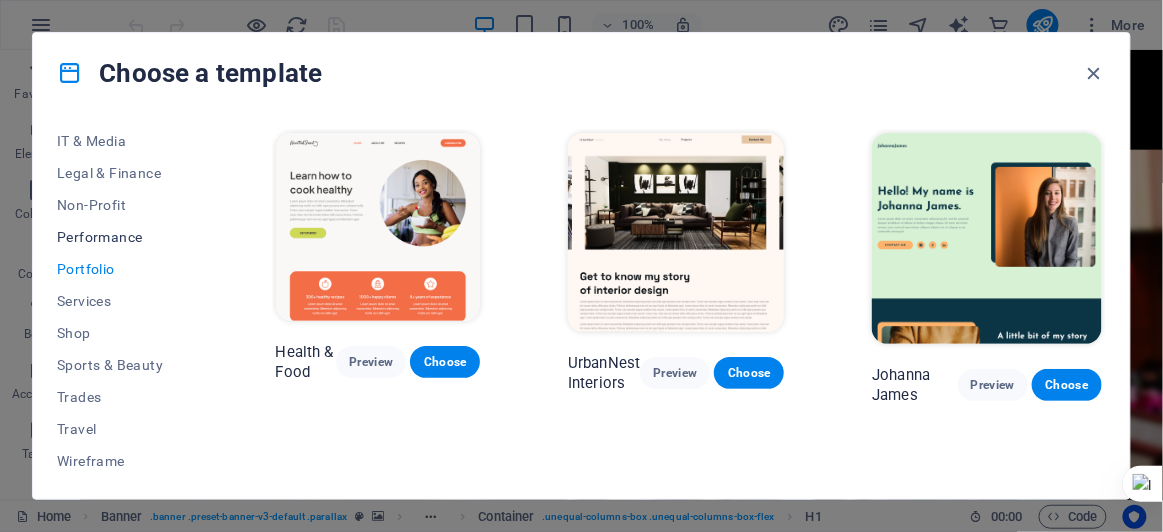 click on "Performance" at bounding box center [122, 237] 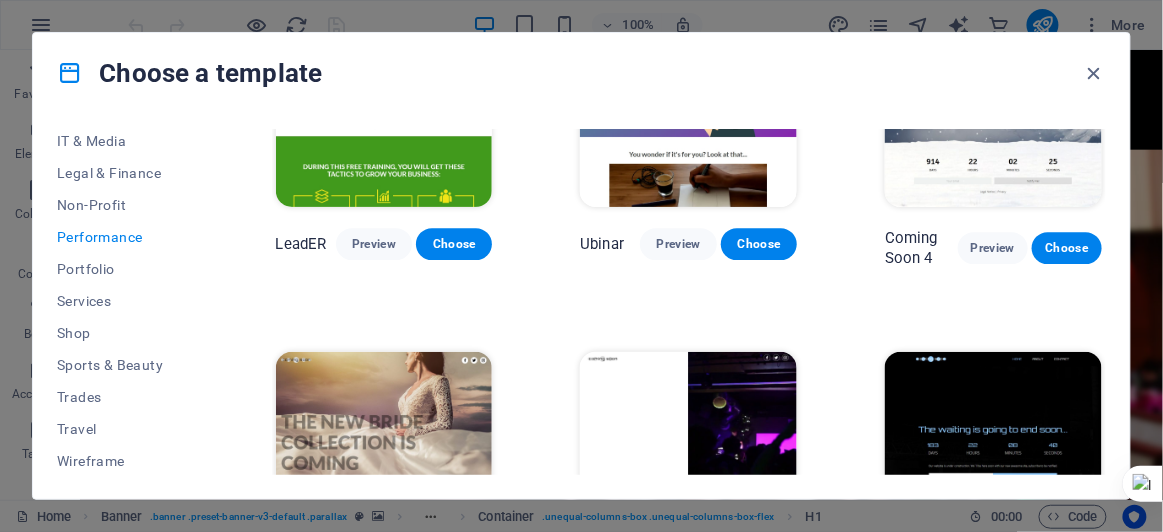 scroll, scrollTop: 1597, scrollLeft: 0, axis: vertical 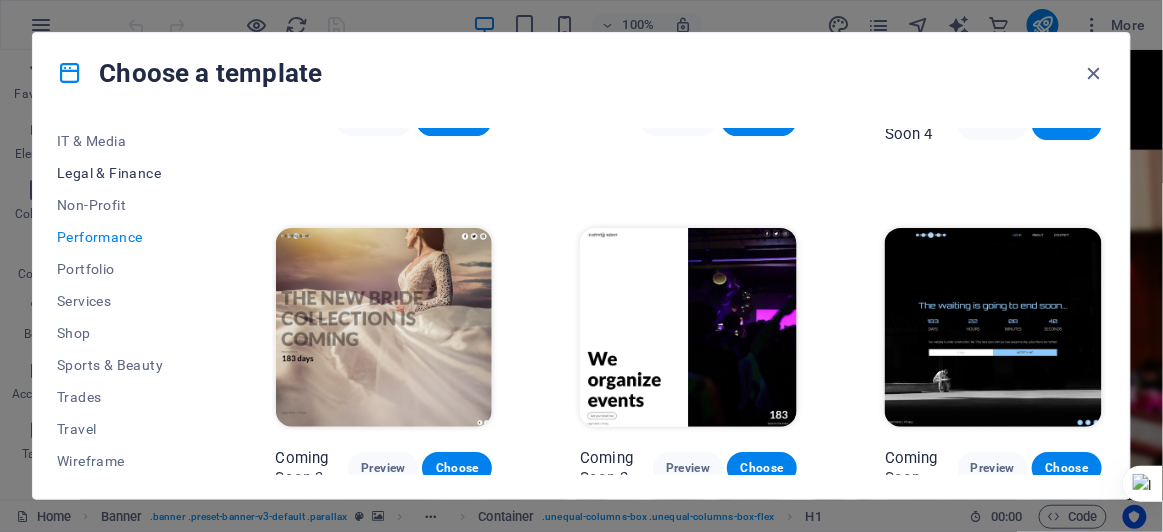 click on "Legal & Finance" at bounding box center (122, 173) 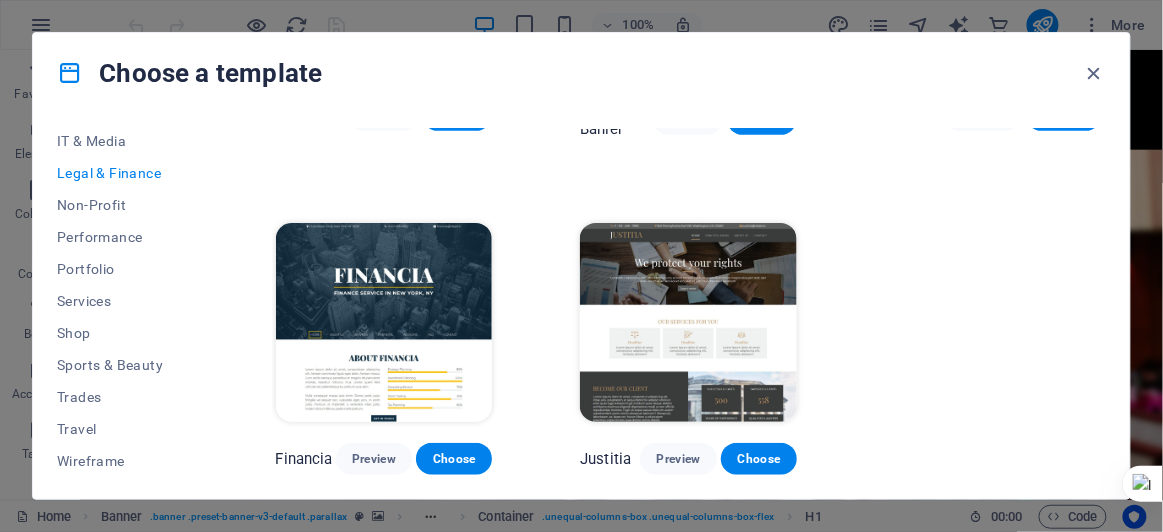 scroll, scrollTop: 0, scrollLeft: 0, axis: both 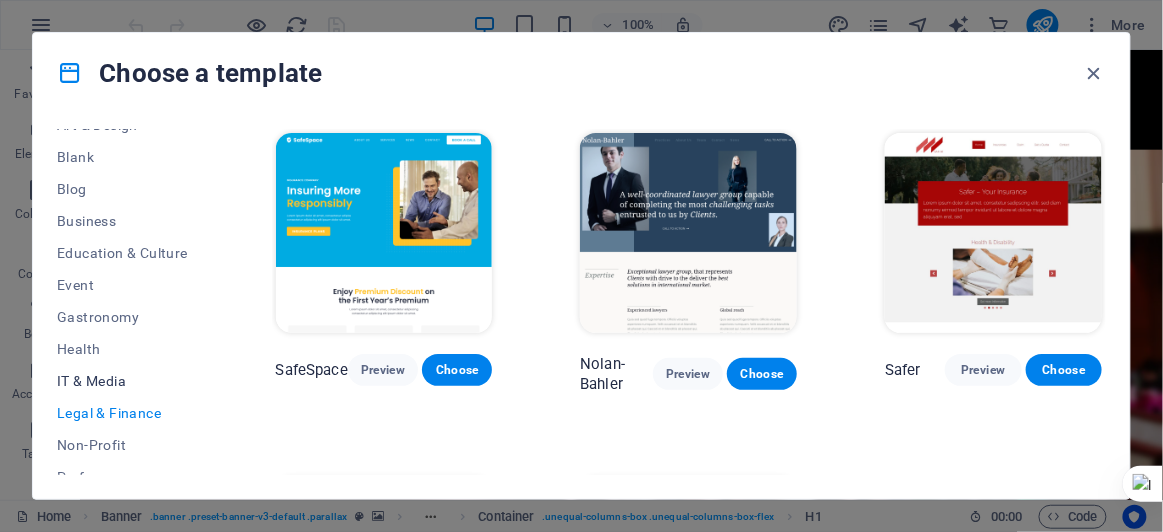 click on "IT & Media" at bounding box center [122, 381] 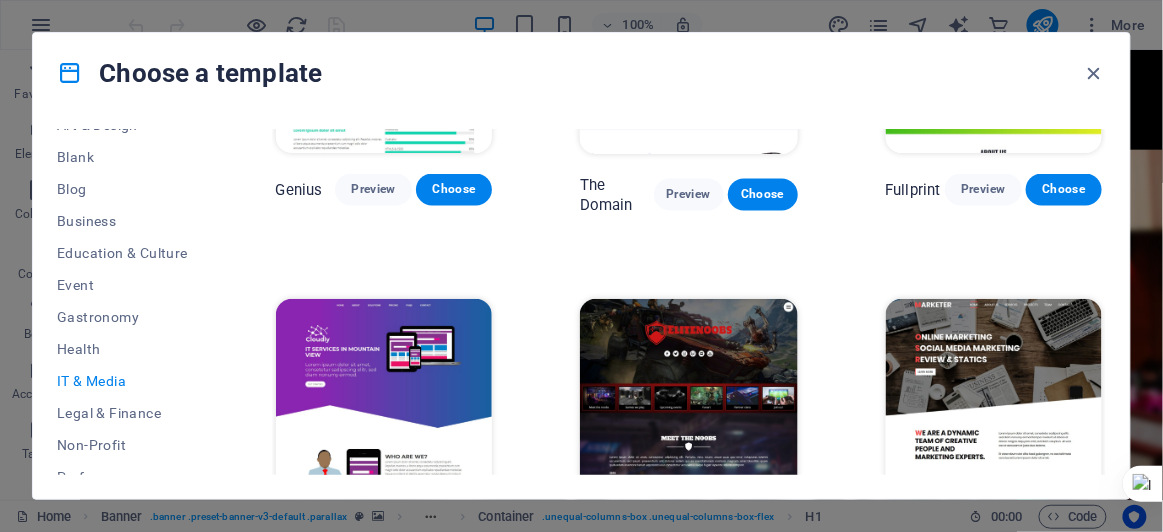scroll, scrollTop: 936, scrollLeft: 0, axis: vertical 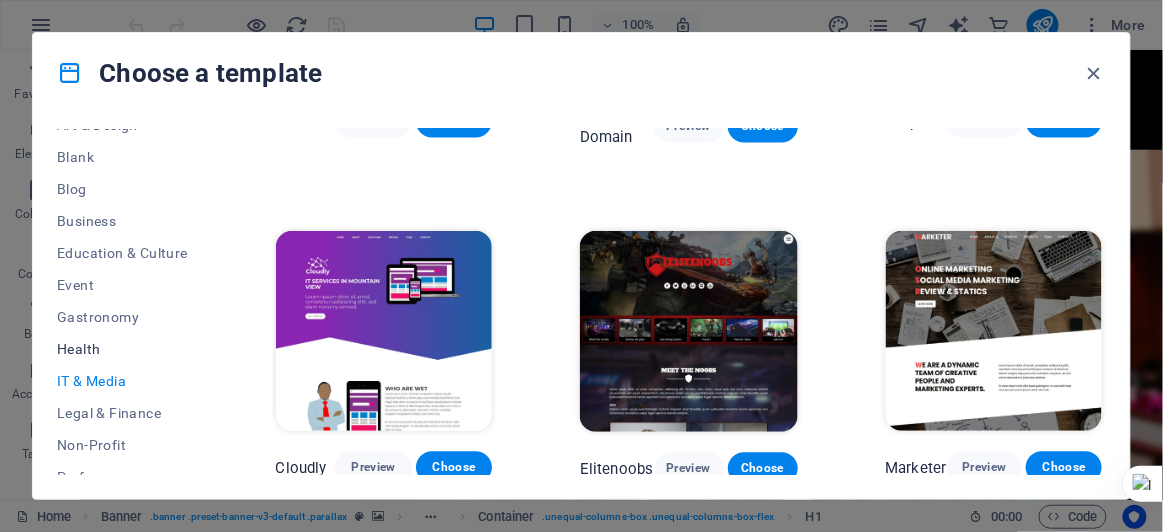 click on "Health" at bounding box center [122, 349] 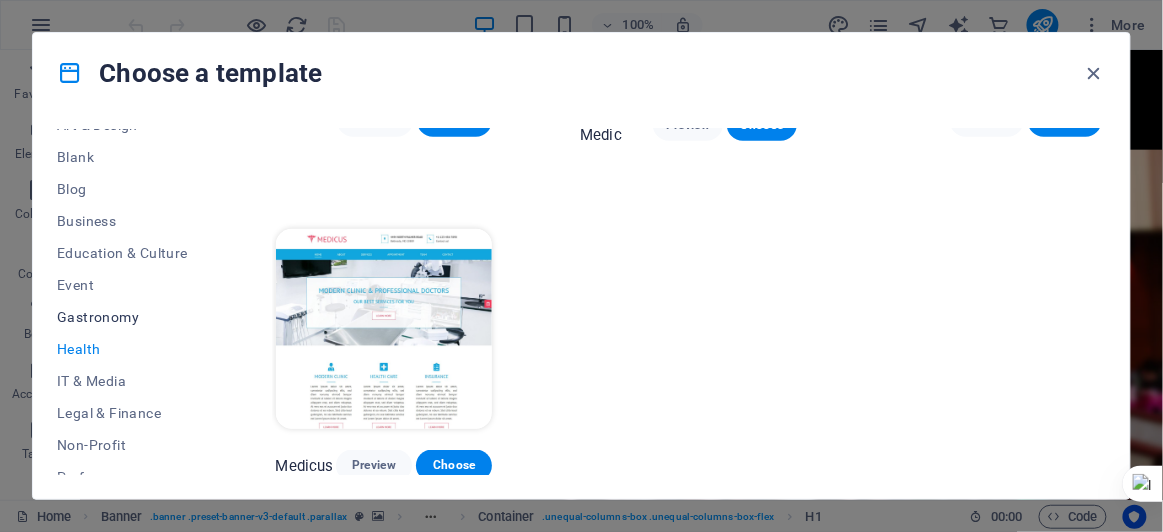 click on "Gastronomy" at bounding box center (122, 317) 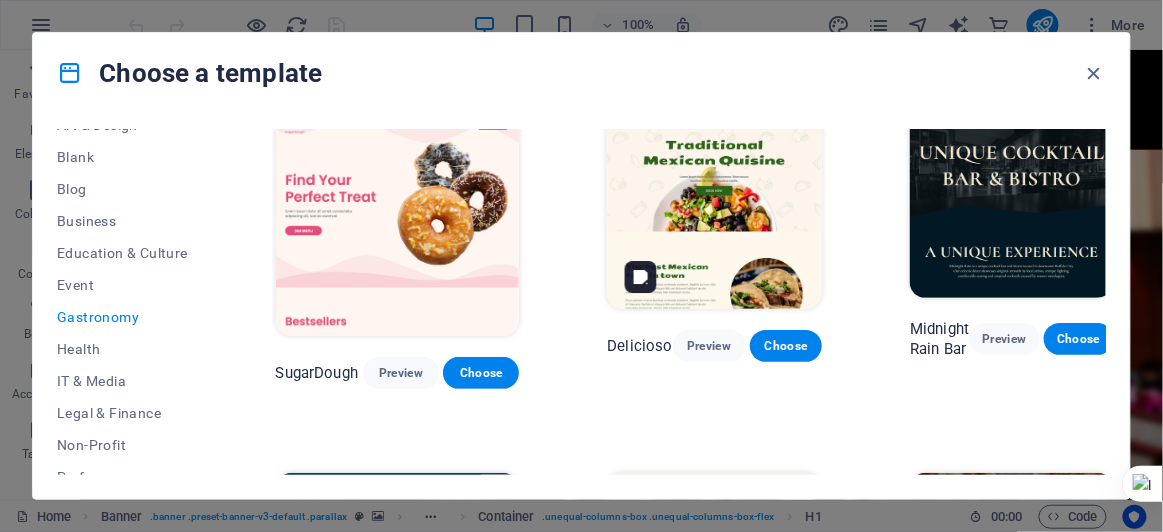 scroll, scrollTop: 0, scrollLeft: 0, axis: both 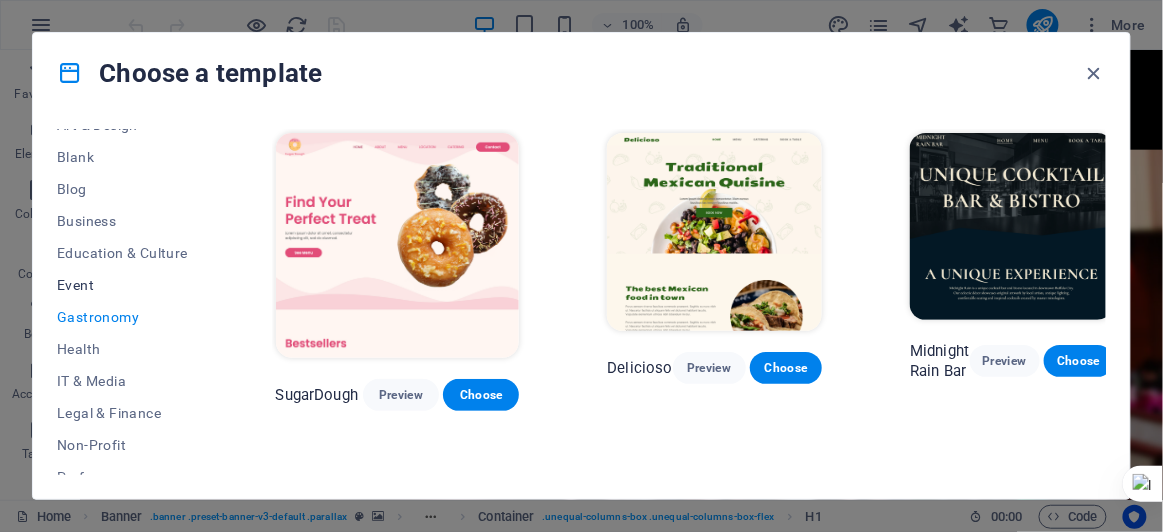 click on "Event" at bounding box center [122, 285] 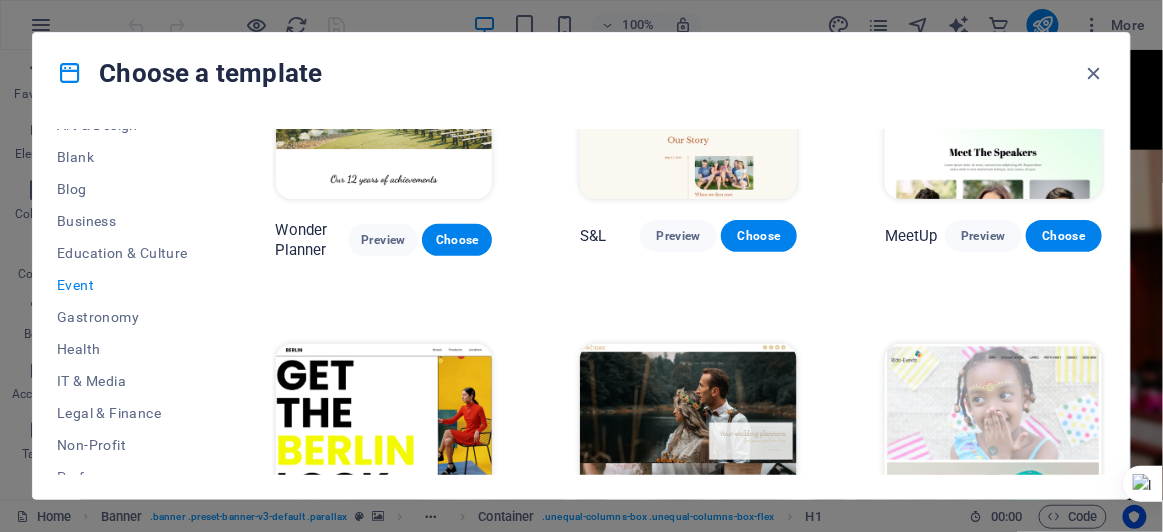 scroll, scrollTop: 0, scrollLeft: 0, axis: both 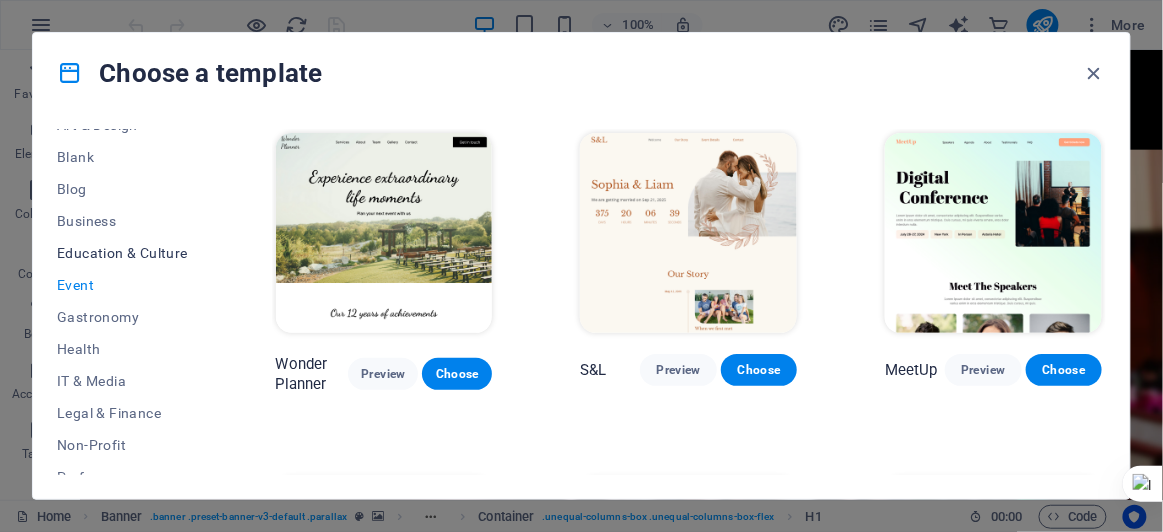 click on "Education & Culture" at bounding box center (122, 253) 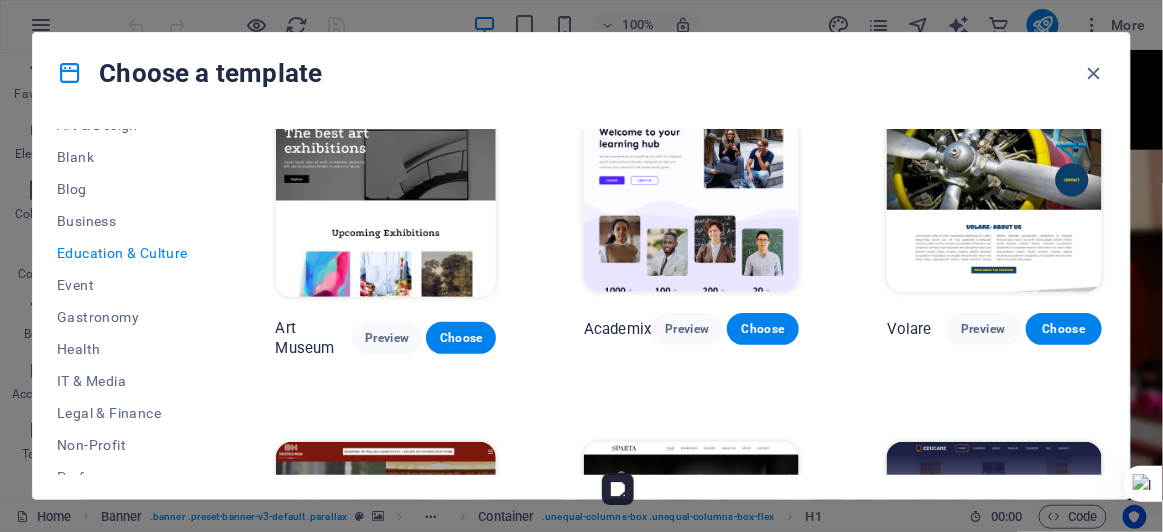 scroll, scrollTop: 0, scrollLeft: 0, axis: both 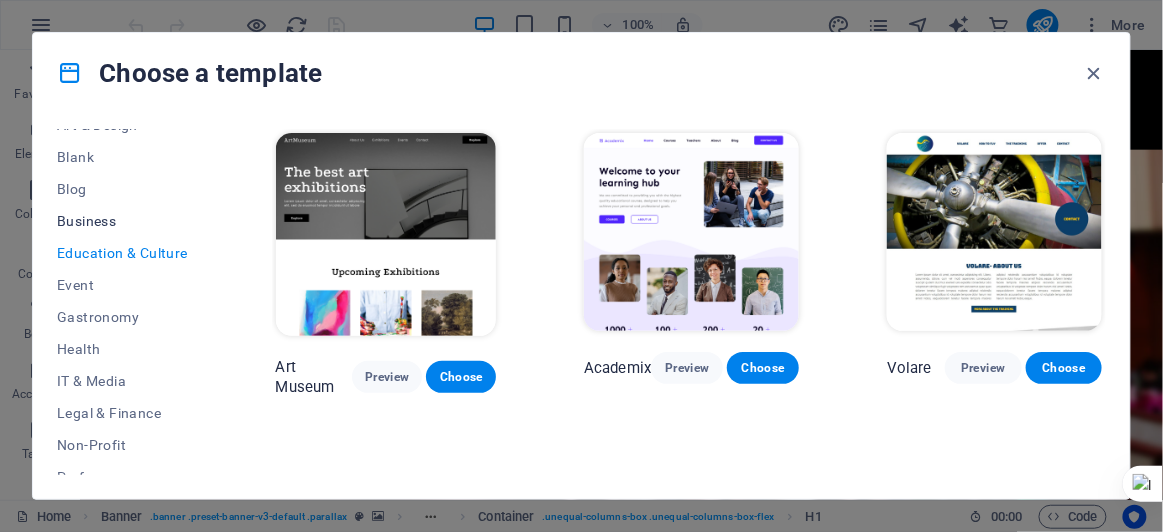 click on "Business" at bounding box center (122, 221) 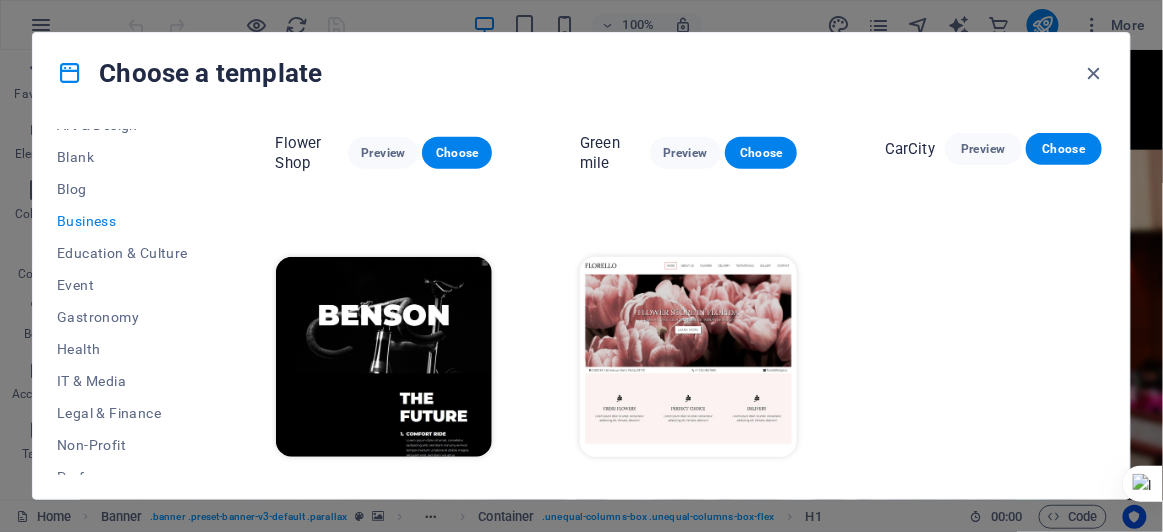 scroll, scrollTop: 593, scrollLeft: 0, axis: vertical 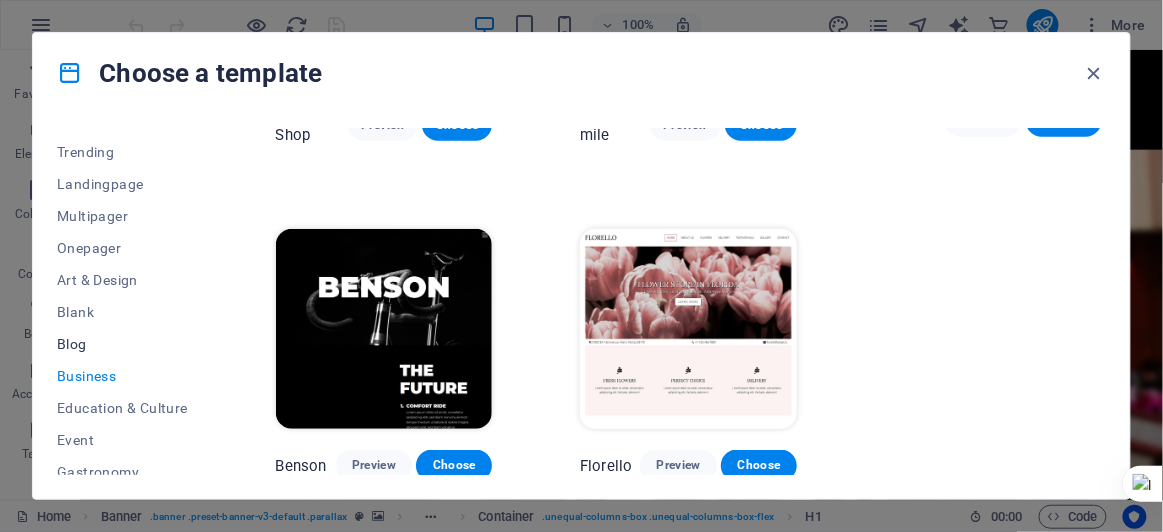 click on "Blog" at bounding box center (122, 344) 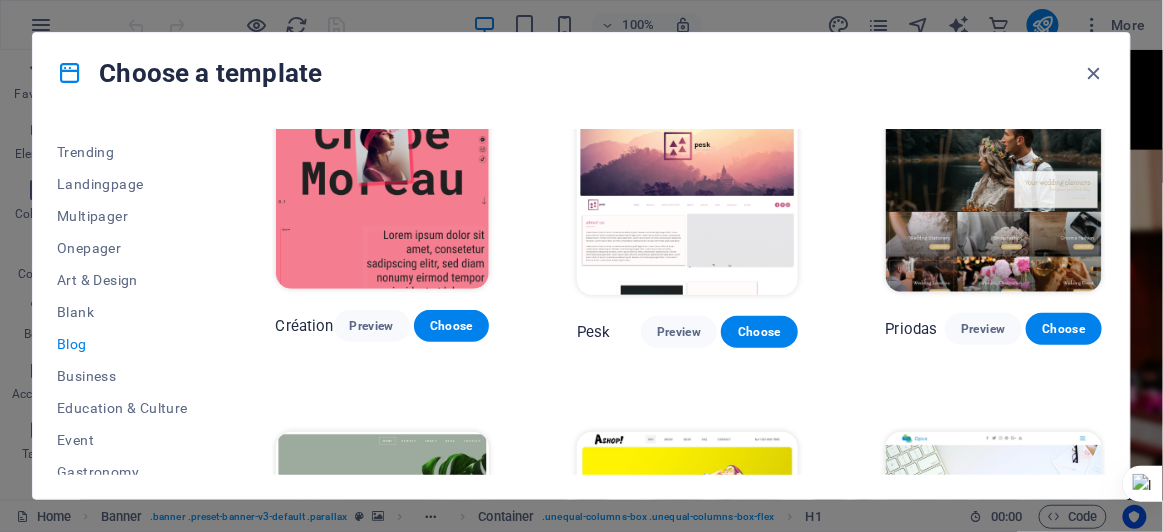 scroll, scrollTop: 2099, scrollLeft: 0, axis: vertical 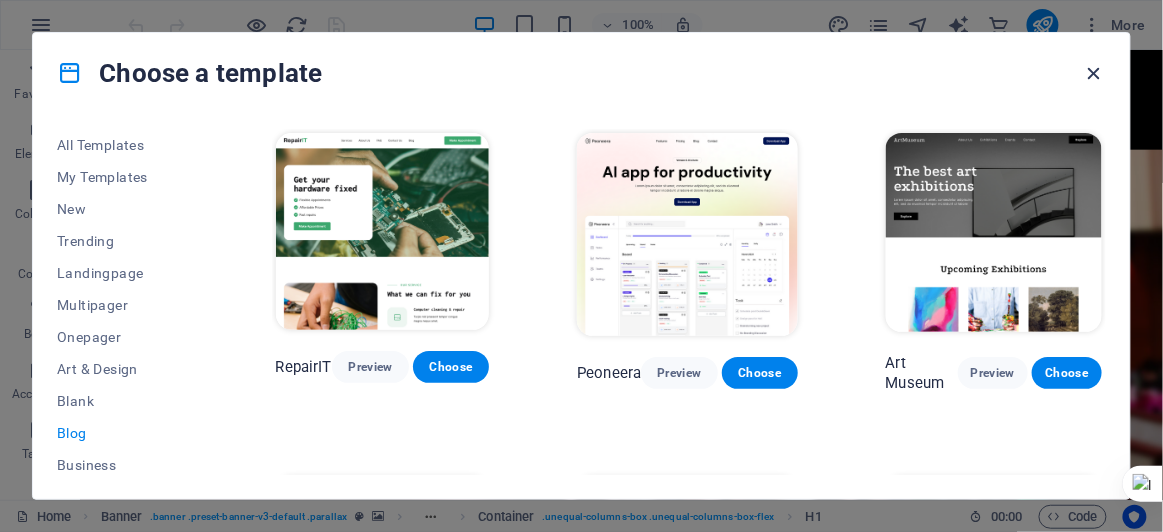 click at bounding box center (1094, 73) 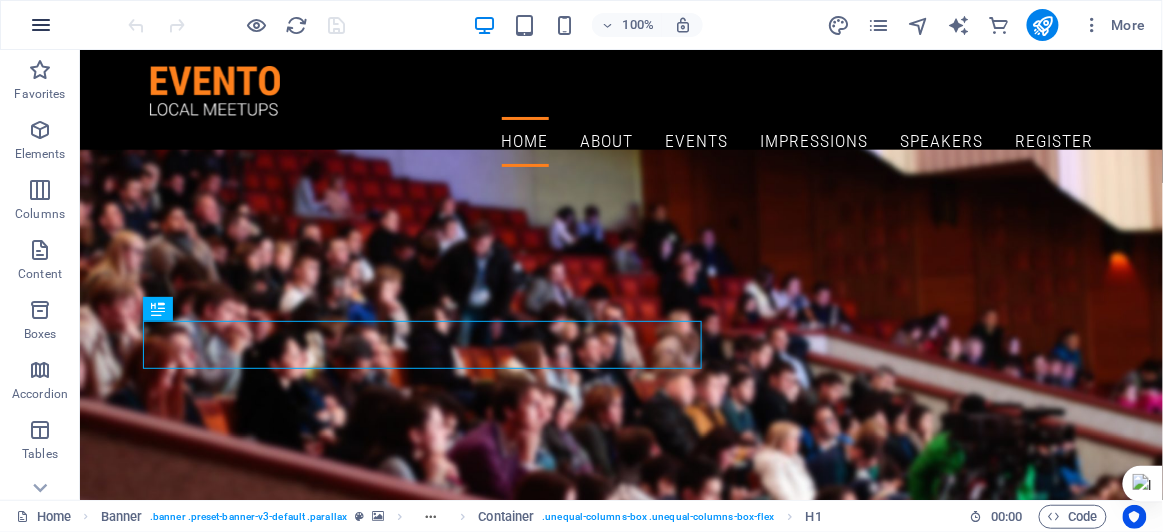 click at bounding box center (41, 25) 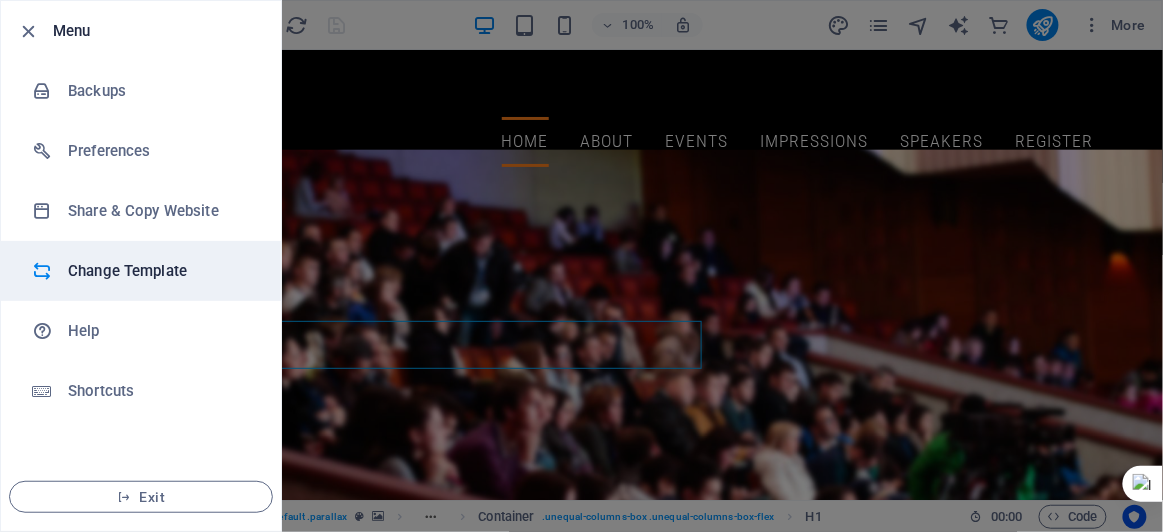 click on "Change Template" at bounding box center (141, 271) 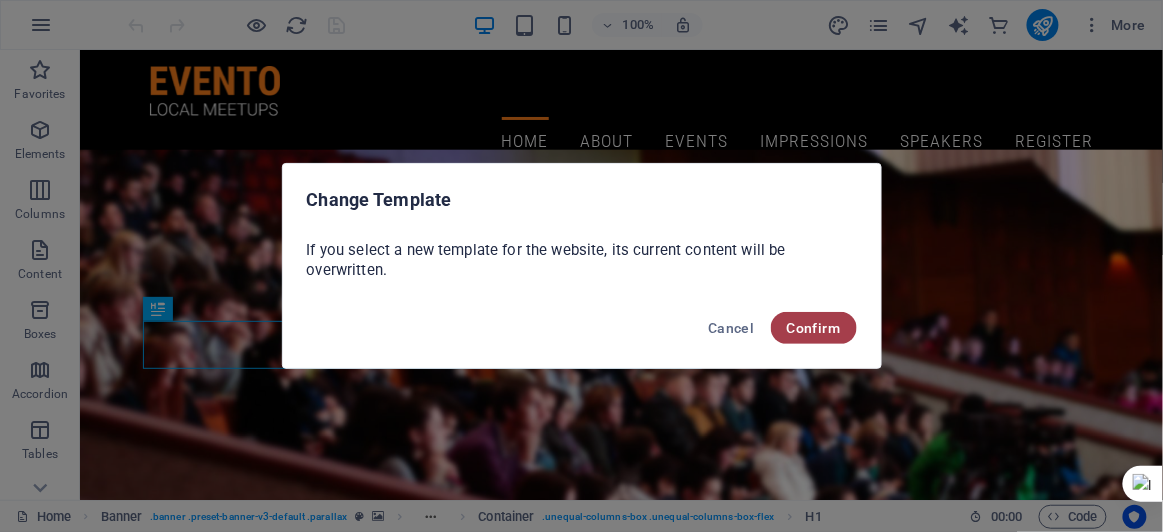 click on "Confirm" at bounding box center (814, 328) 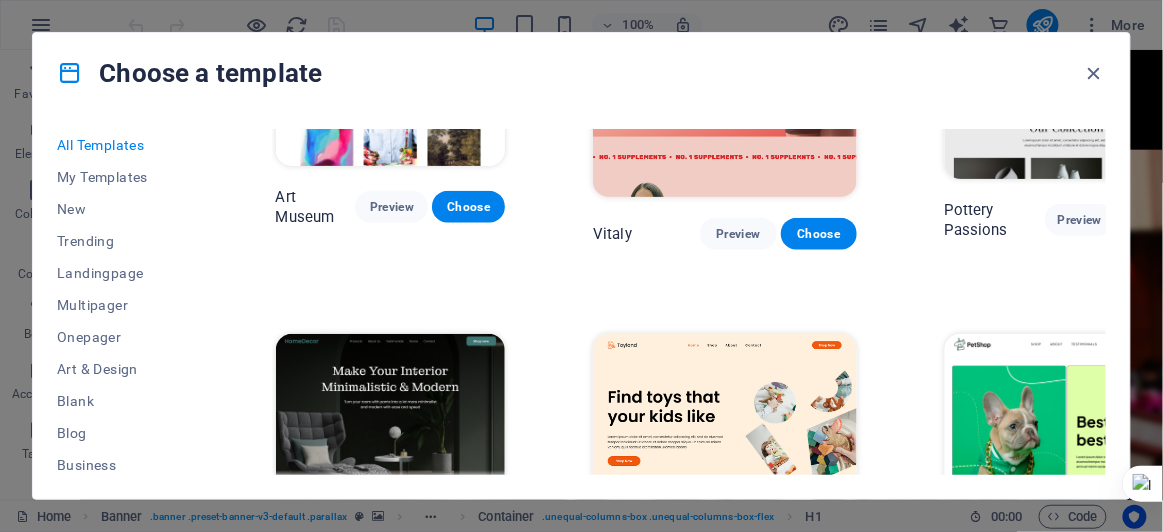 scroll, scrollTop: 0, scrollLeft: 0, axis: both 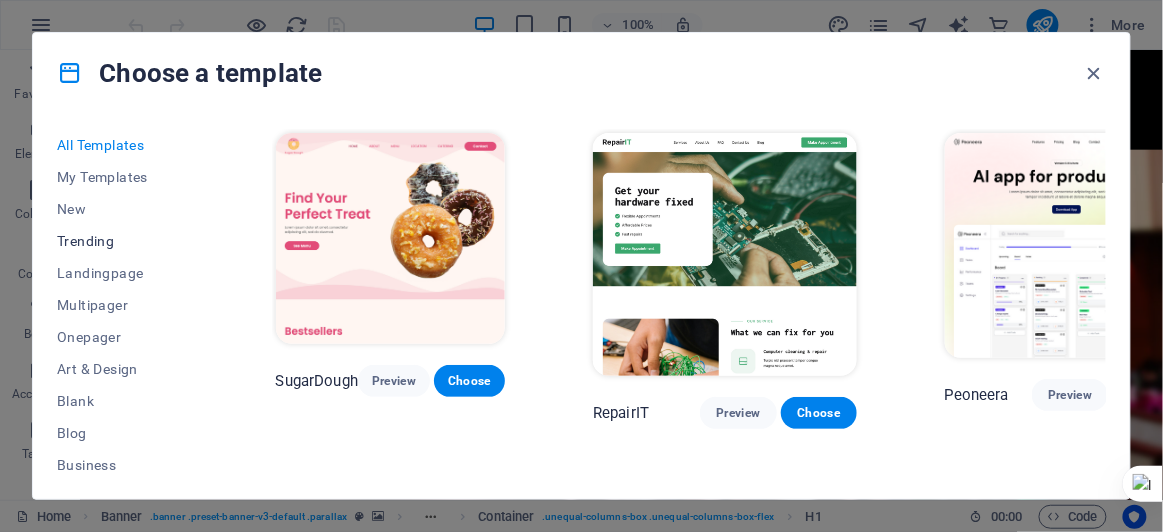 click on "Trending" at bounding box center (122, 241) 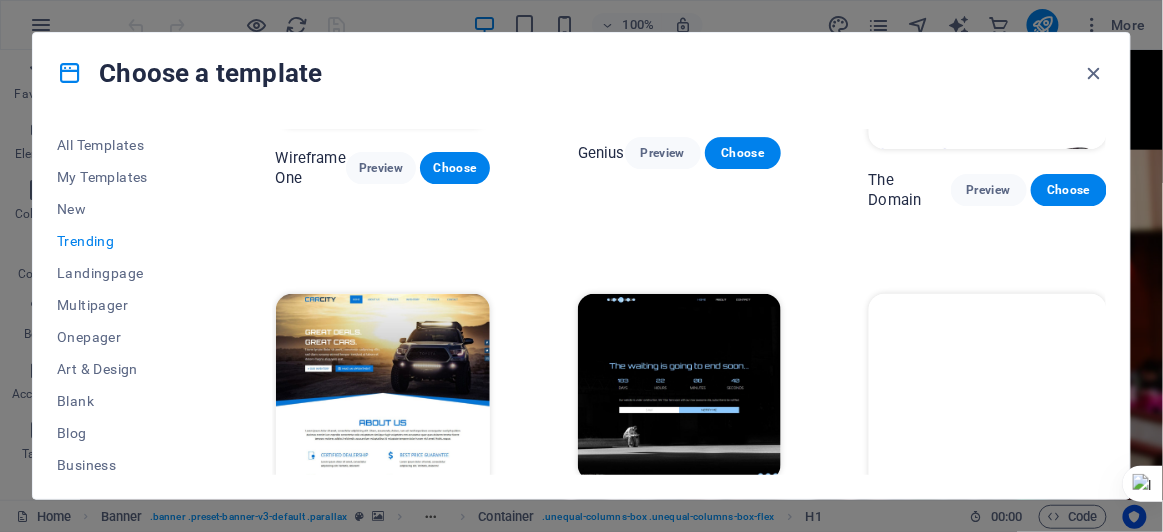 scroll, scrollTop: 1742, scrollLeft: 0, axis: vertical 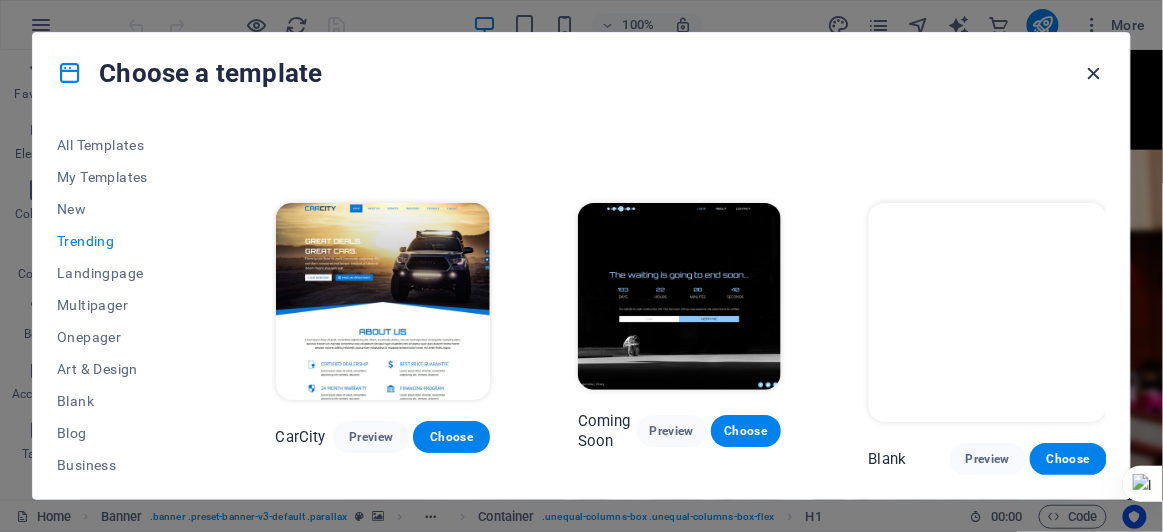 click at bounding box center (1094, 73) 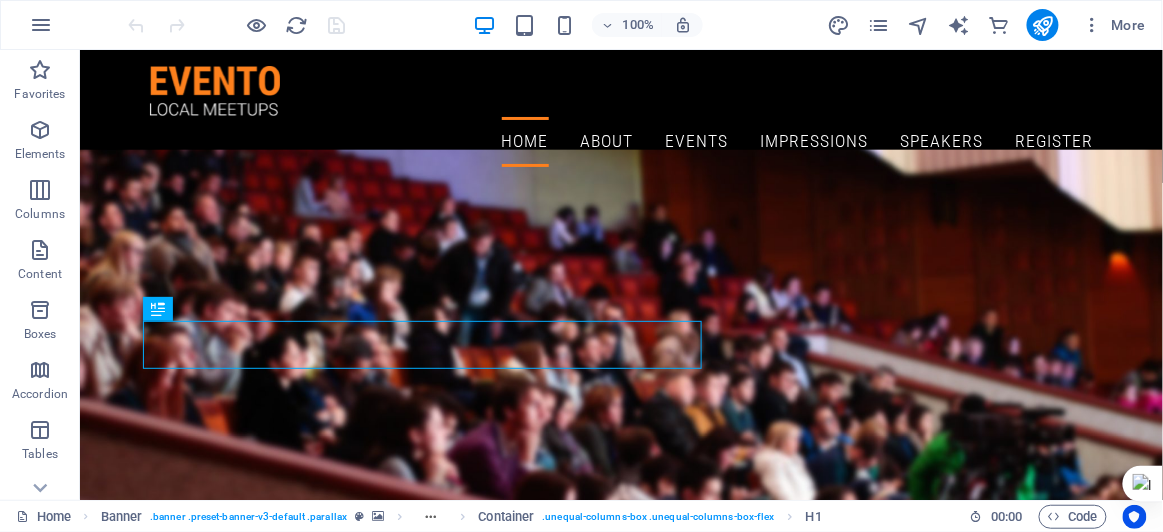 click on "100% More" at bounding box center (639, 25) 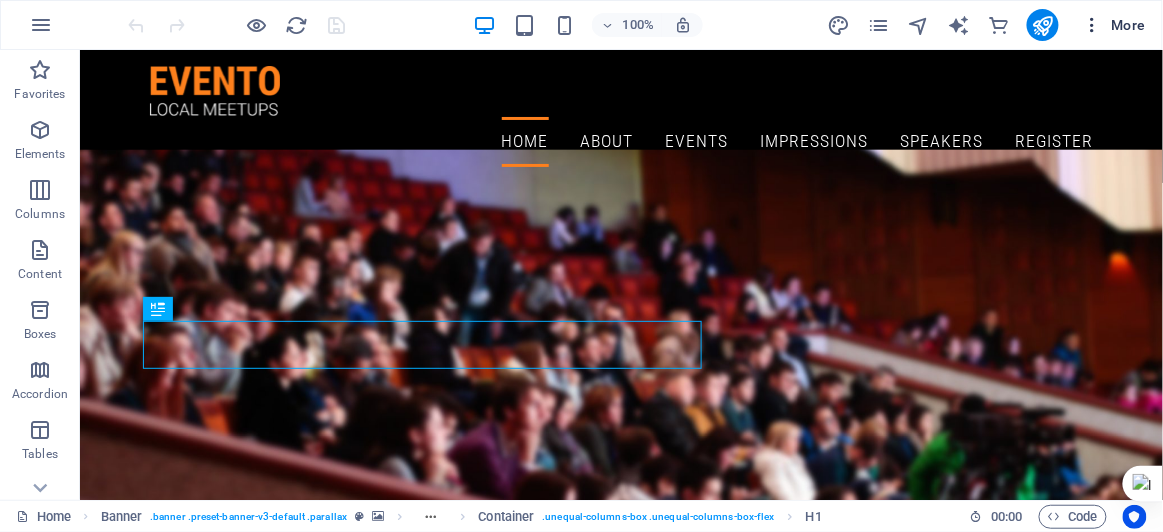click at bounding box center (1093, 25) 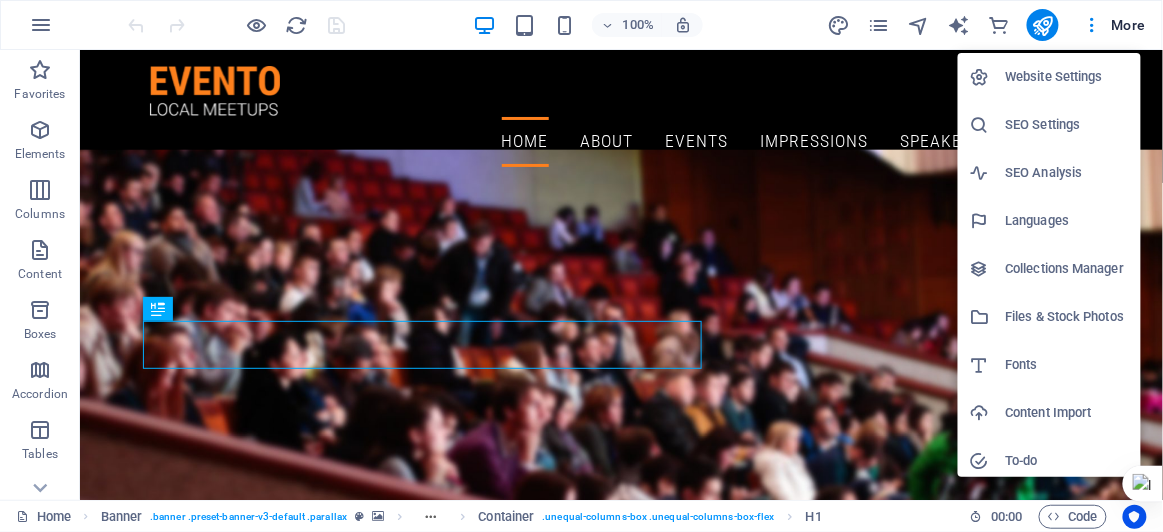 click at bounding box center (581, 266) 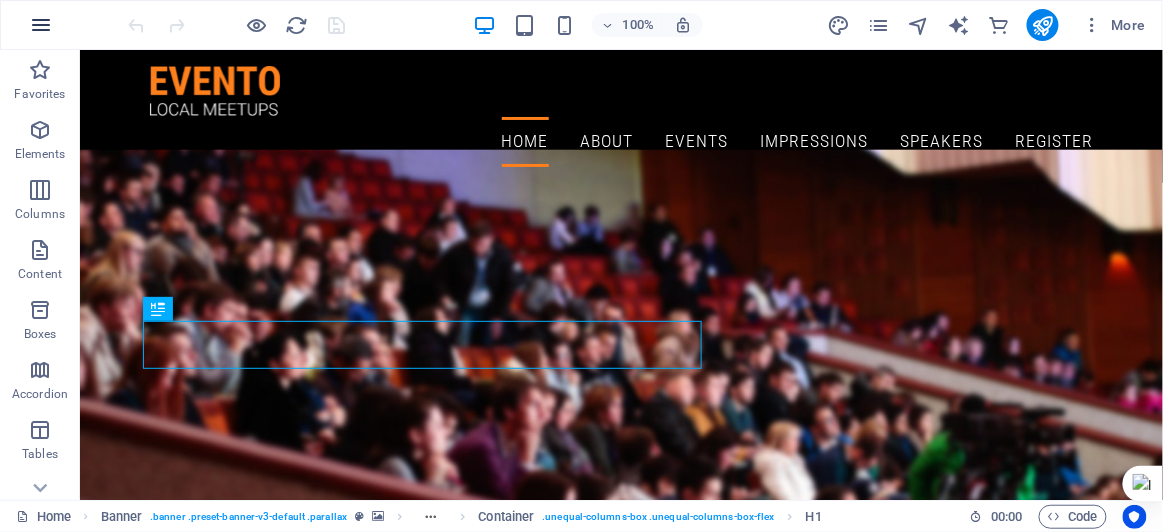 click at bounding box center (41, 25) 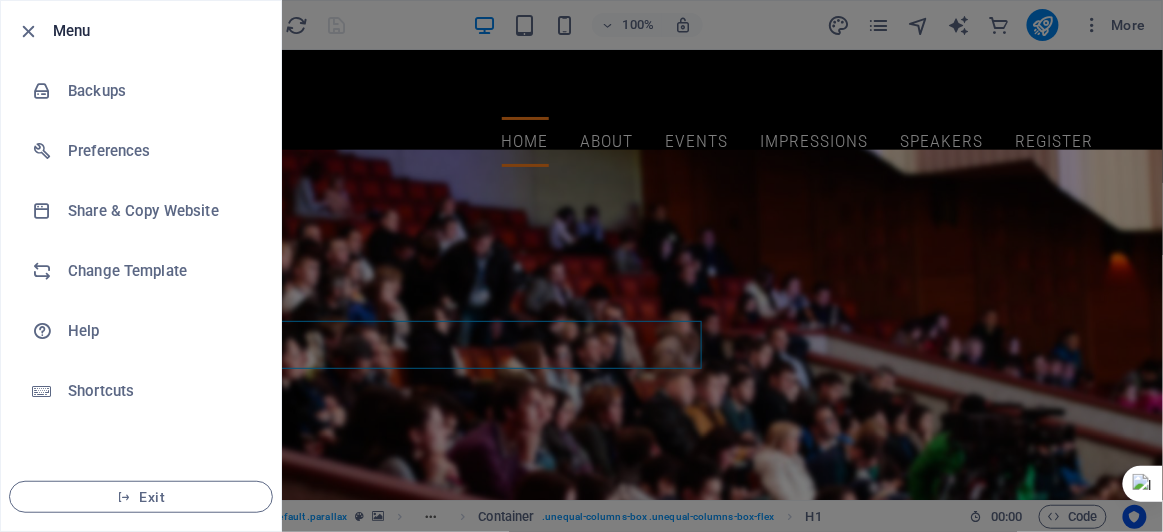 click at bounding box center (29, 31) 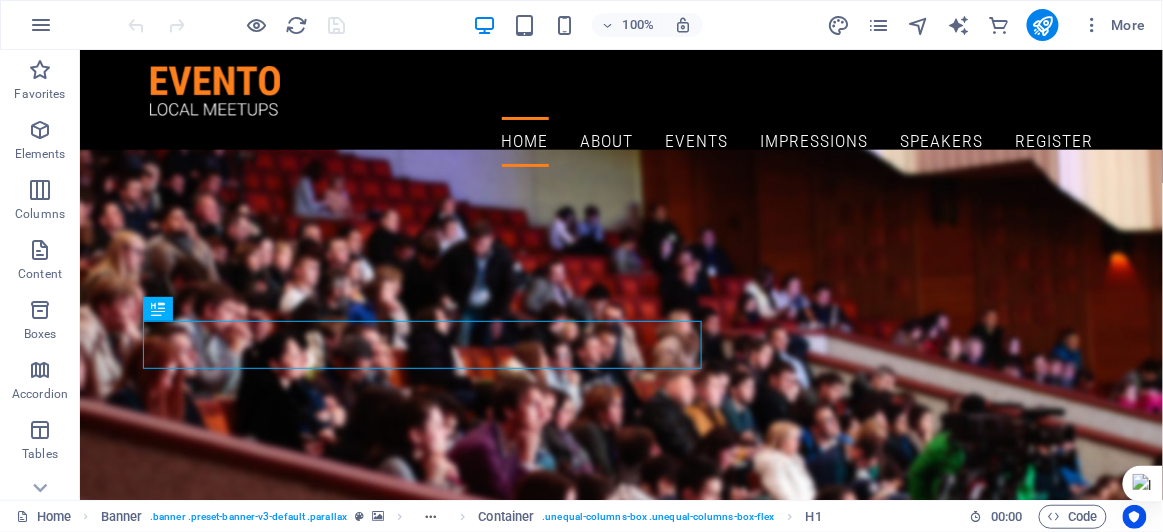 click on "100% More" at bounding box center (639, 25) 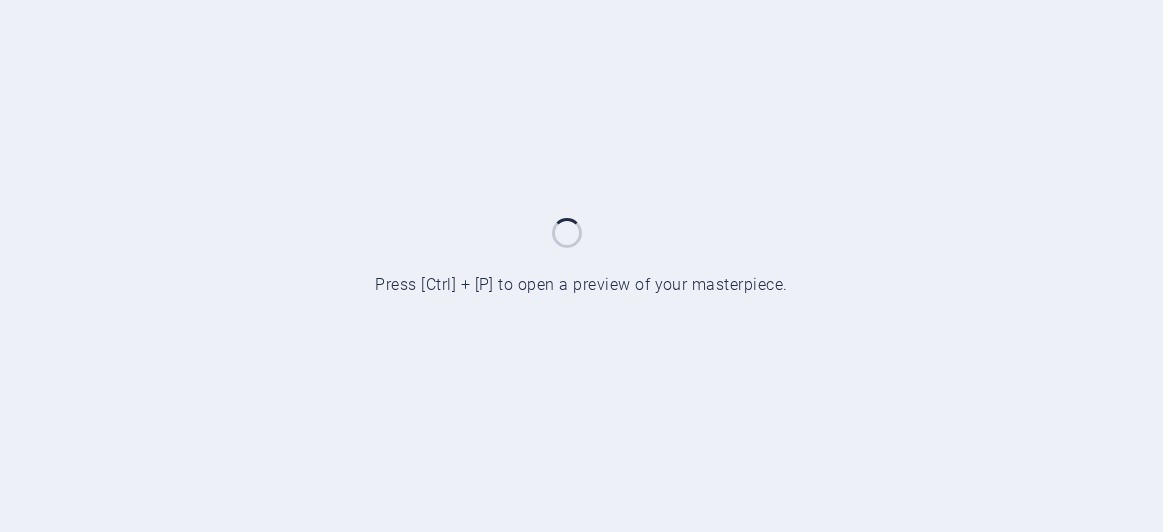 scroll, scrollTop: 0, scrollLeft: 0, axis: both 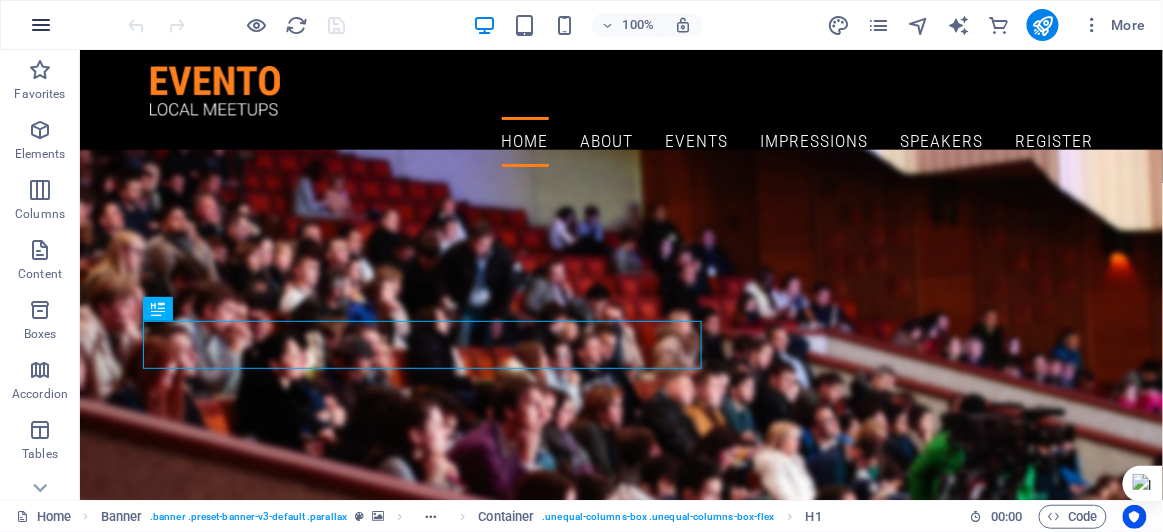 click at bounding box center (41, 25) 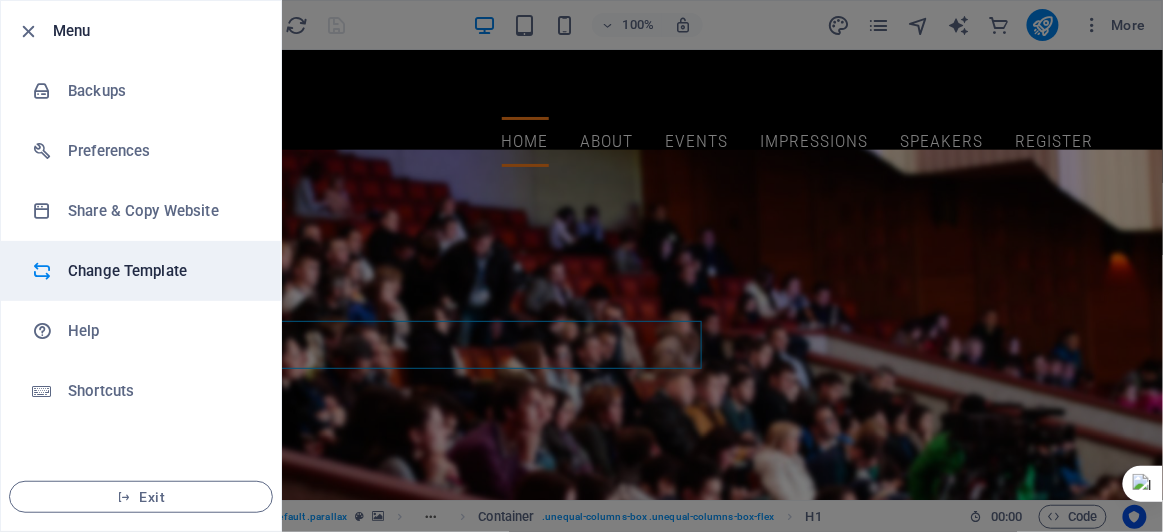 click on "Change Template" at bounding box center (160, 271) 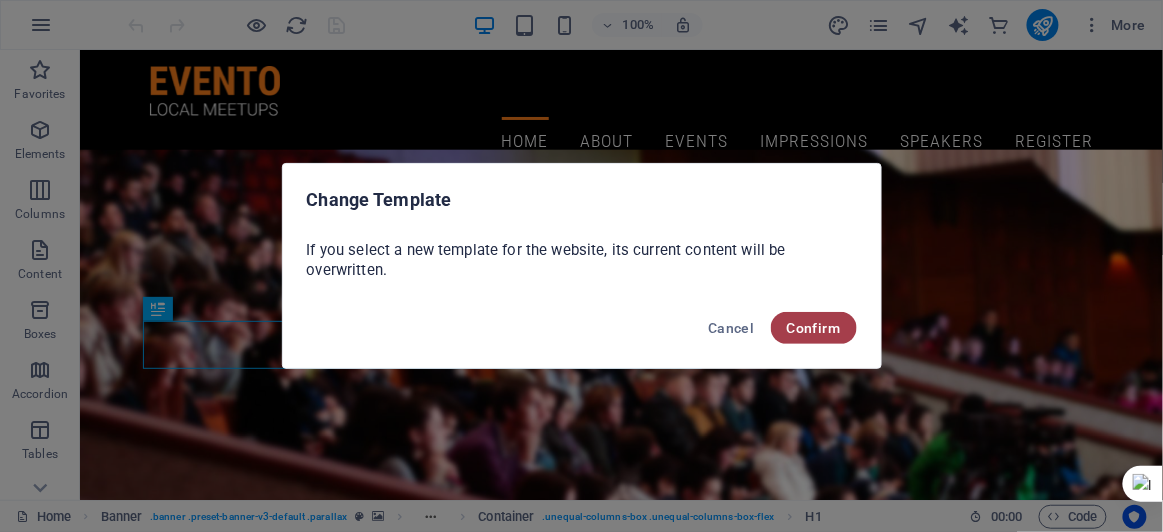 click on "Confirm" at bounding box center (814, 328) 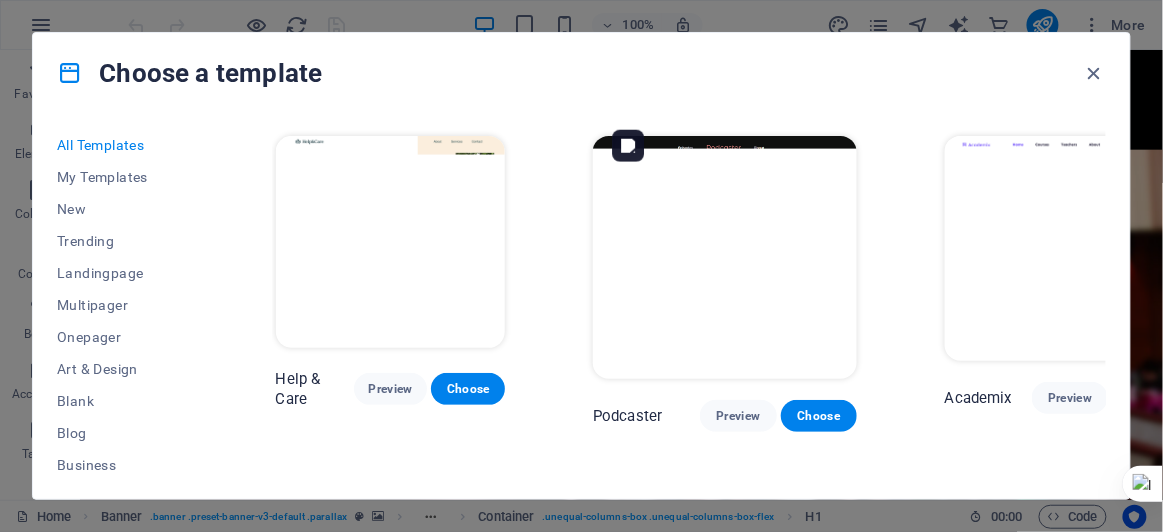 scroll, scrollTop: 777, scrollLeft: 0, axis: vertical 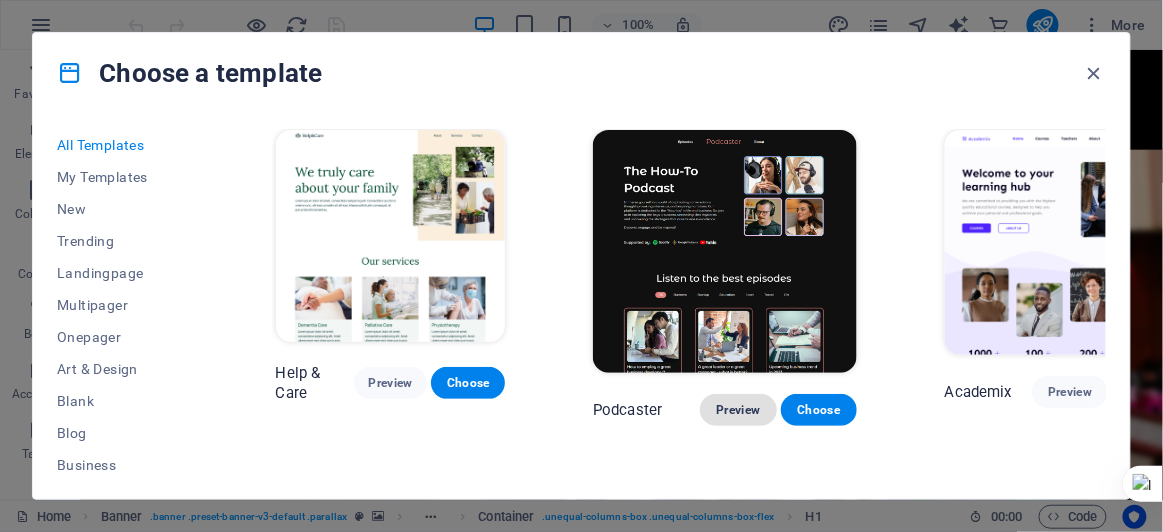 click on "Preview" at bounding box center (738, 410) 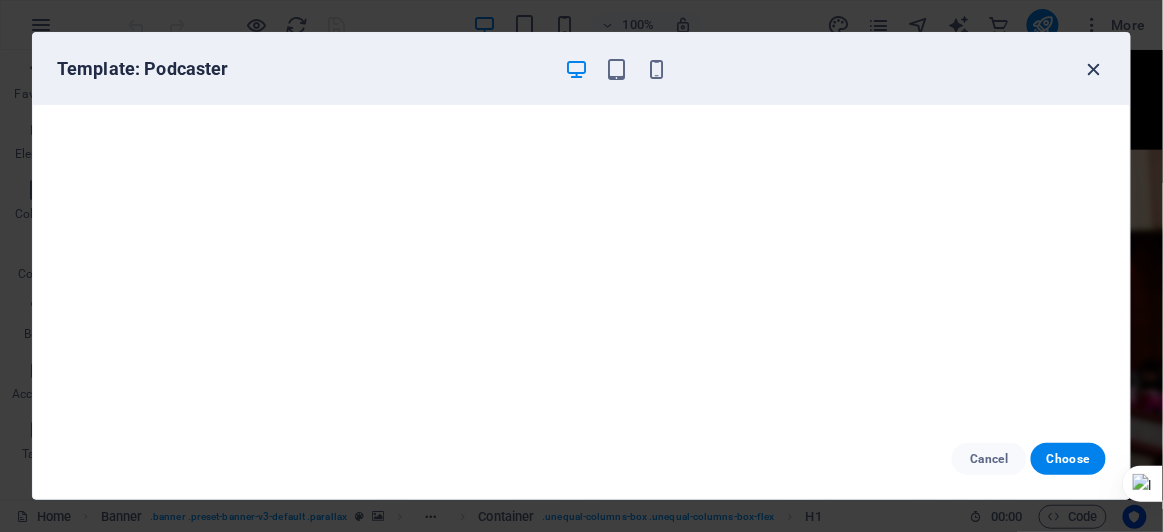 click at bounding box center [1094, 69] 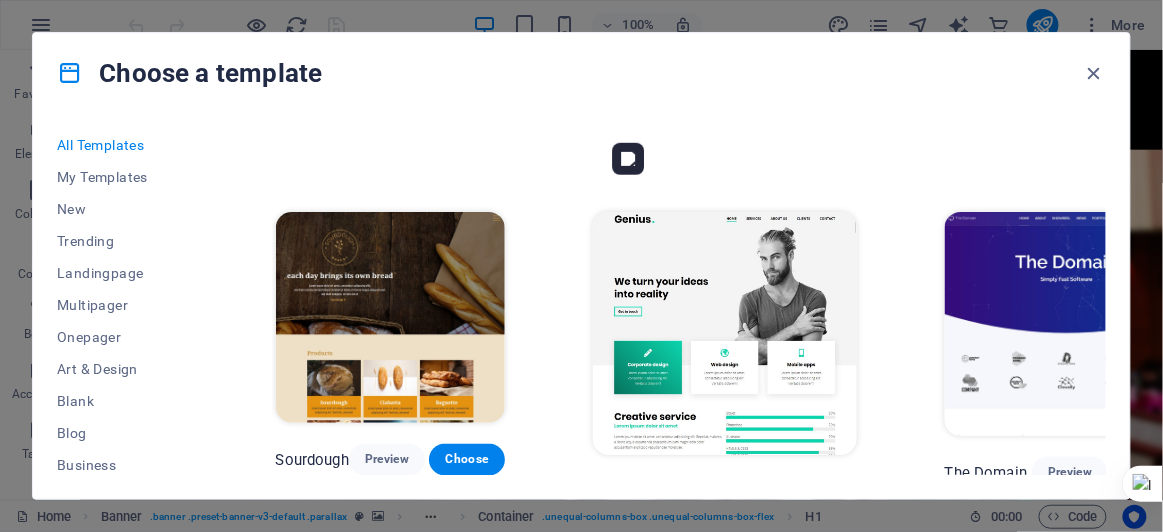 scroll, scrollTop: 9924, scrollLeft: 0, axis: vertical 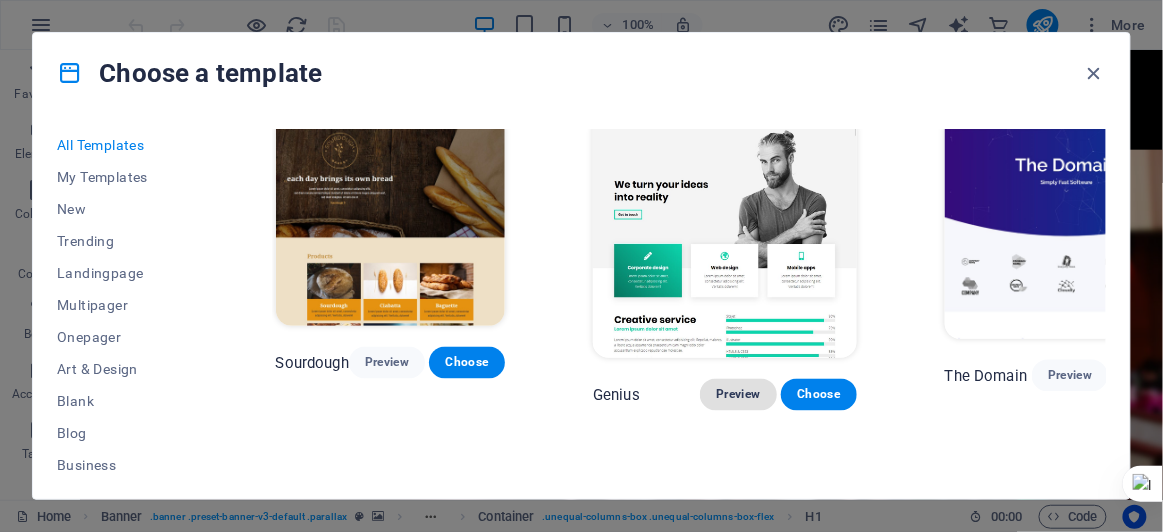 click on "Preview" at bounding box center (738, 395) 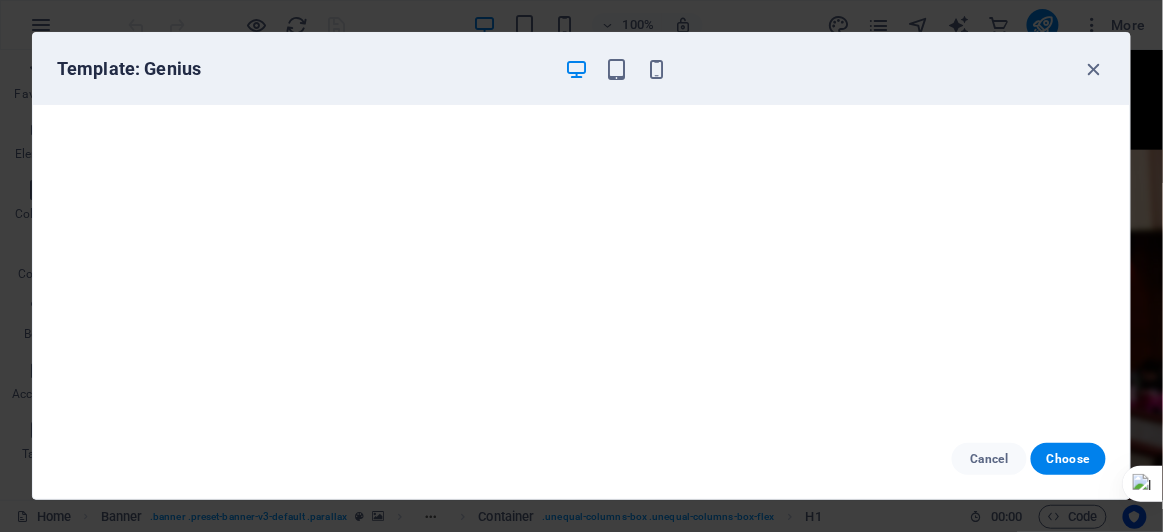 scroll, scrollTop: 4, scrollLeft: 0, axis: vertical 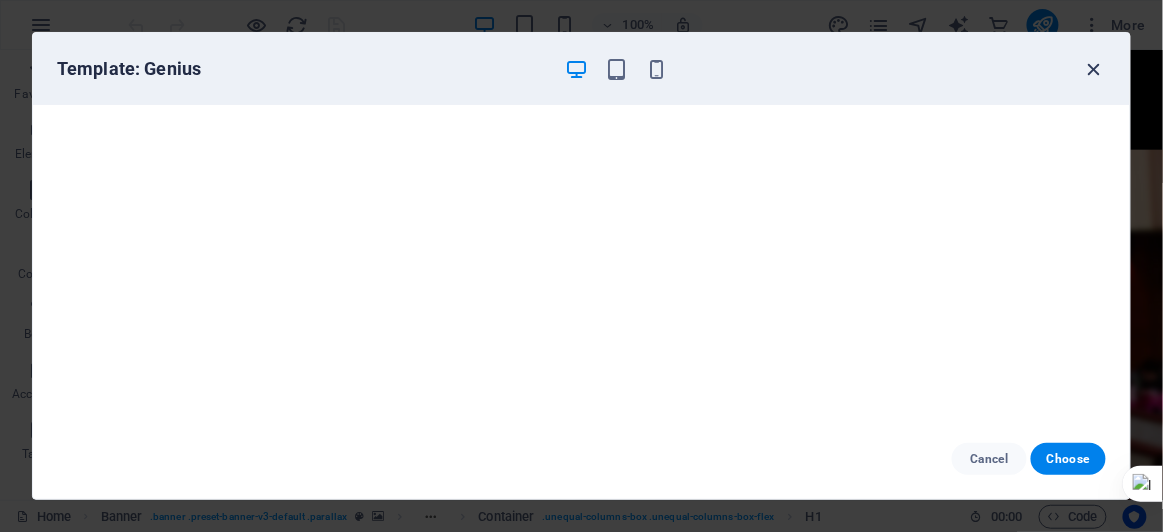 click at bounding box center (1094, 69) 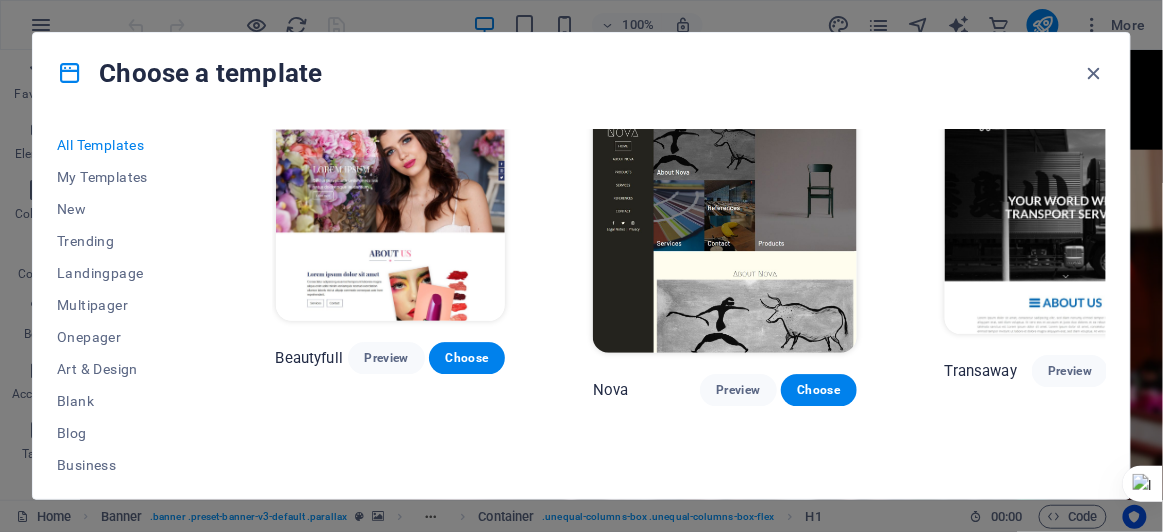 scroll, scrollTop: 15995, scrollLeft: 0, axis: vertical 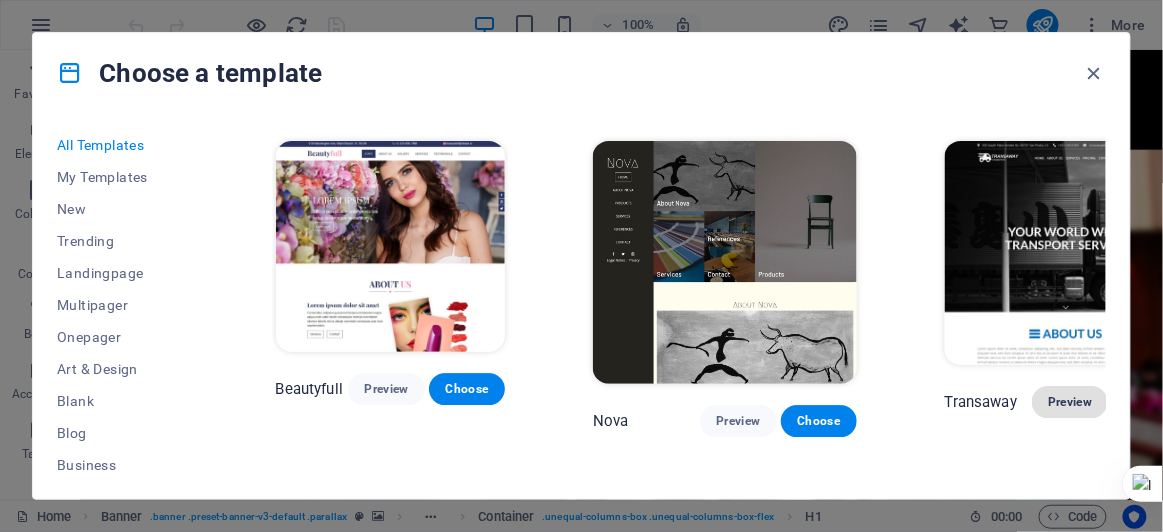 click on "Preview" at bounding box center [1070, 402] 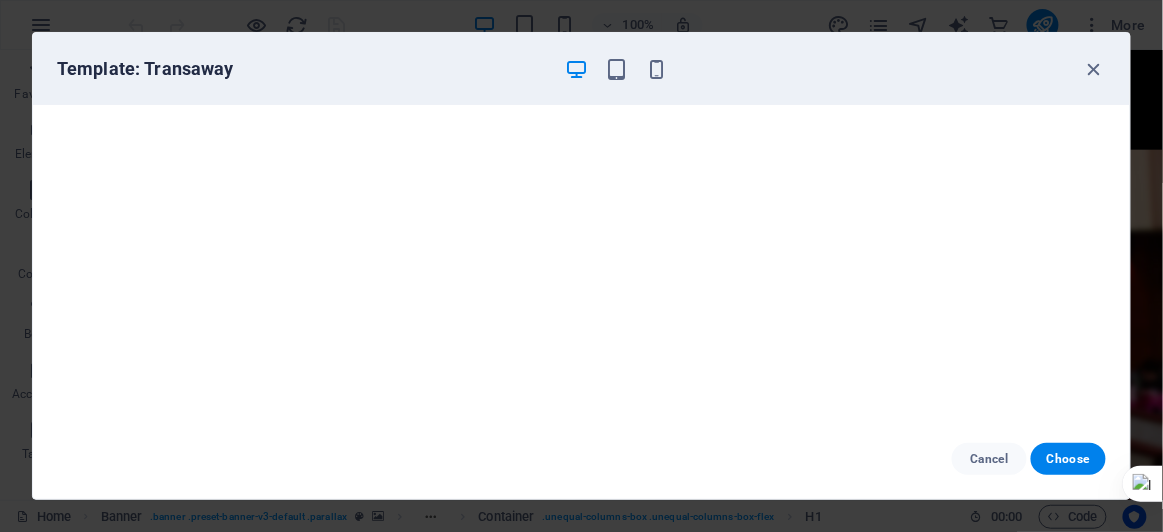 scroll, scrollTop: 4, scrollLeft: 0, axis: vertical 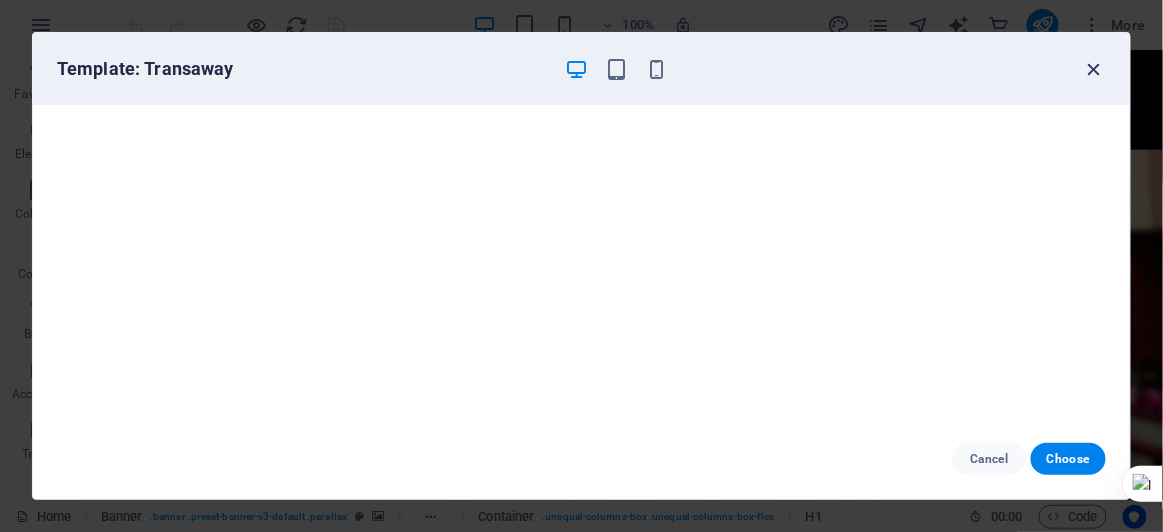 click at bounding box center [1094, 69] 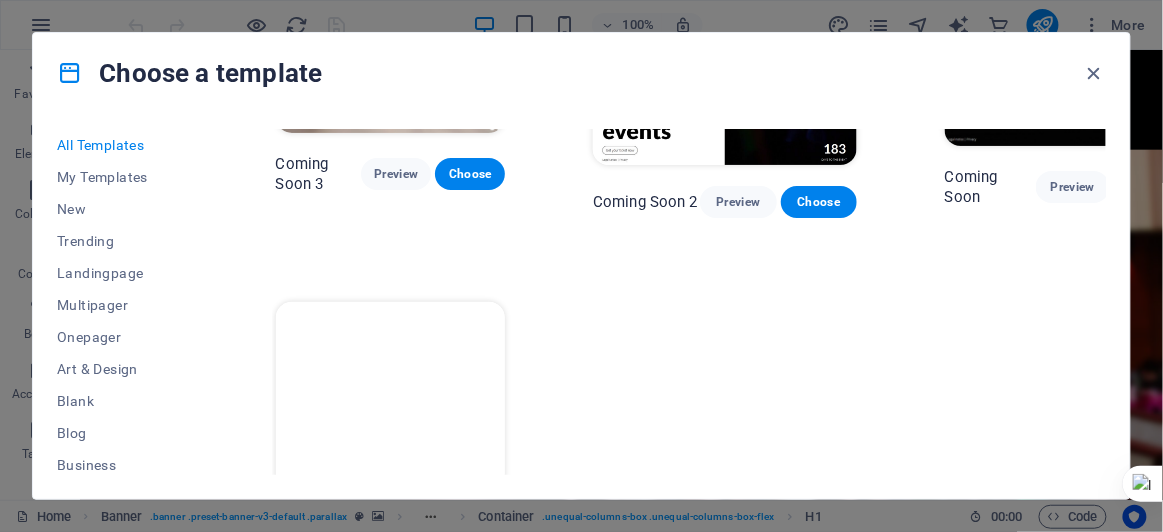 scroll, scrollTop: 21988, scrollLeft: 0, axis: vertical 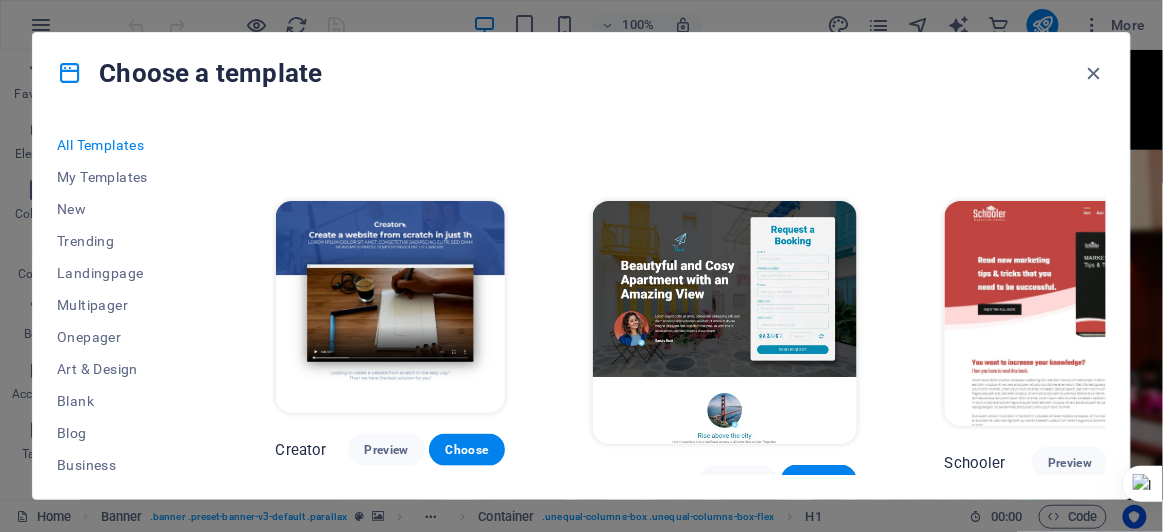 click on "All Templates" at bounding box center (122, 145) 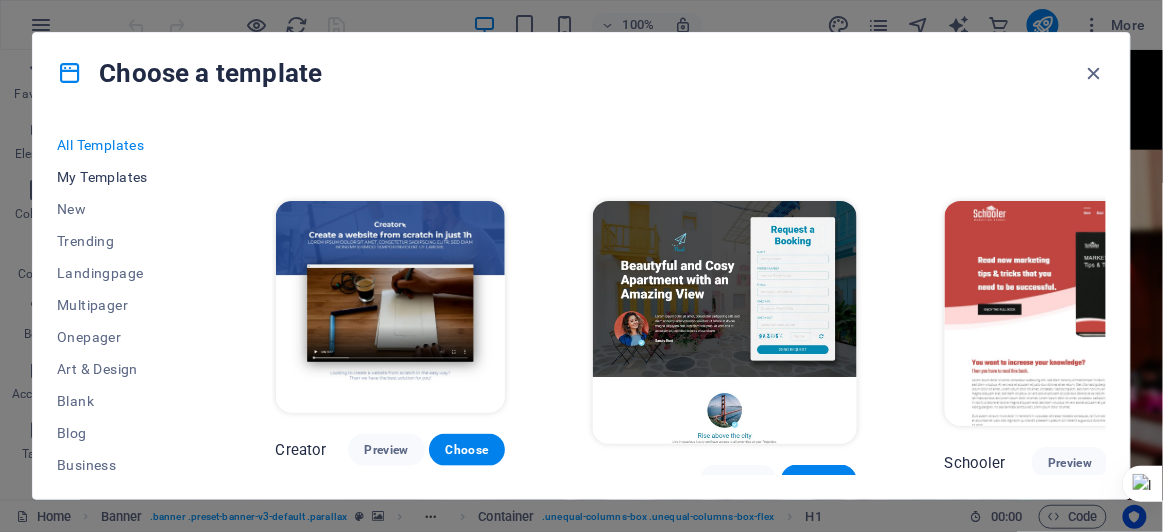 drag, startPoint x: 114, startPoint y: 133, endPoint x: 106, endPoint y: 180, distance: 47.67599 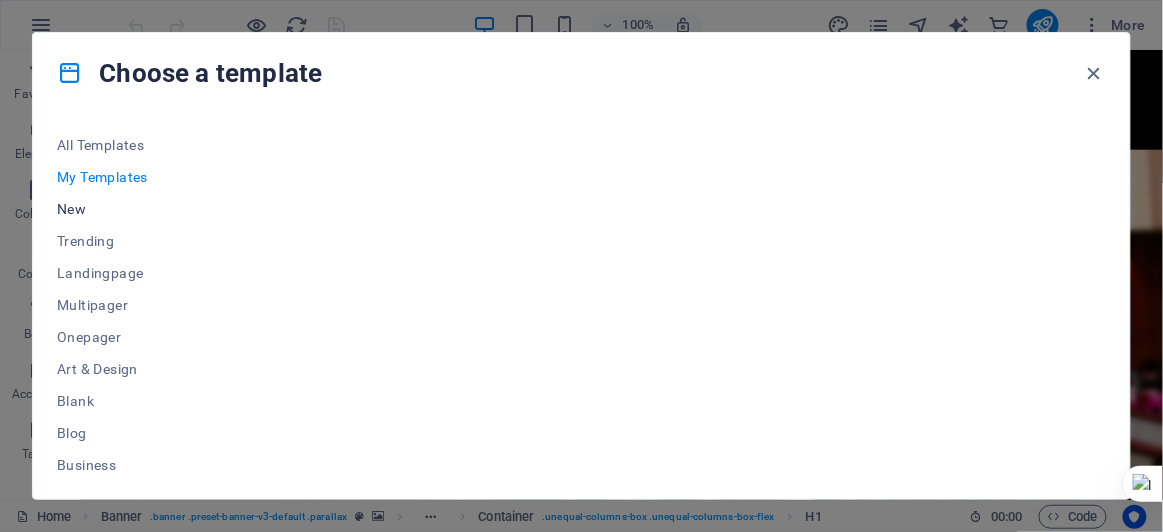 click on "New" at bounding box center (122, 209) 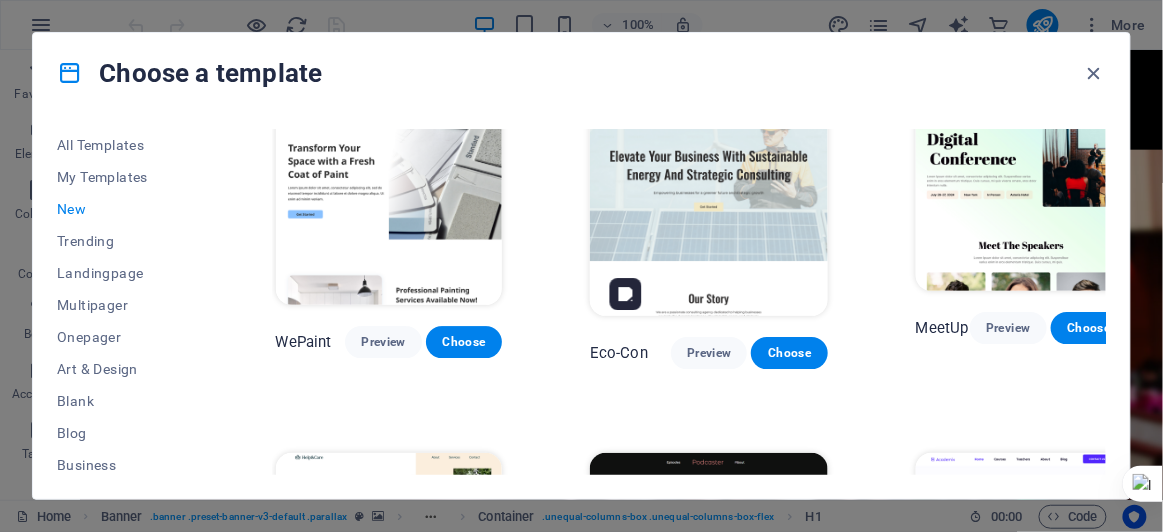 scroll, scrollTop: 1452, scrollLeft: 0, axis: vertical 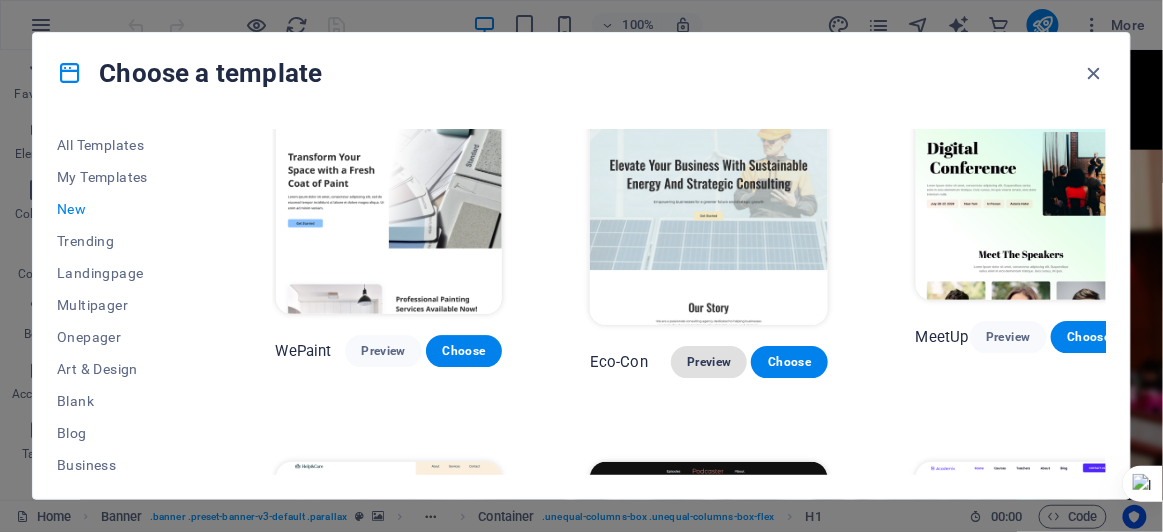 click on "Preview" at bounding box center [709, 362] 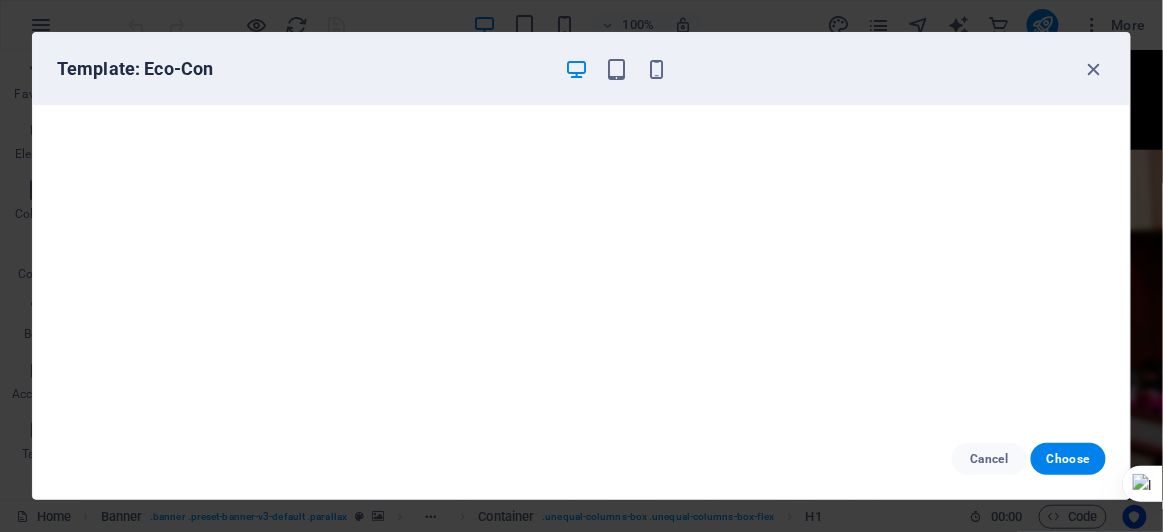 scroll, scrollTop: 0, scrollLeft: 0, axis: both 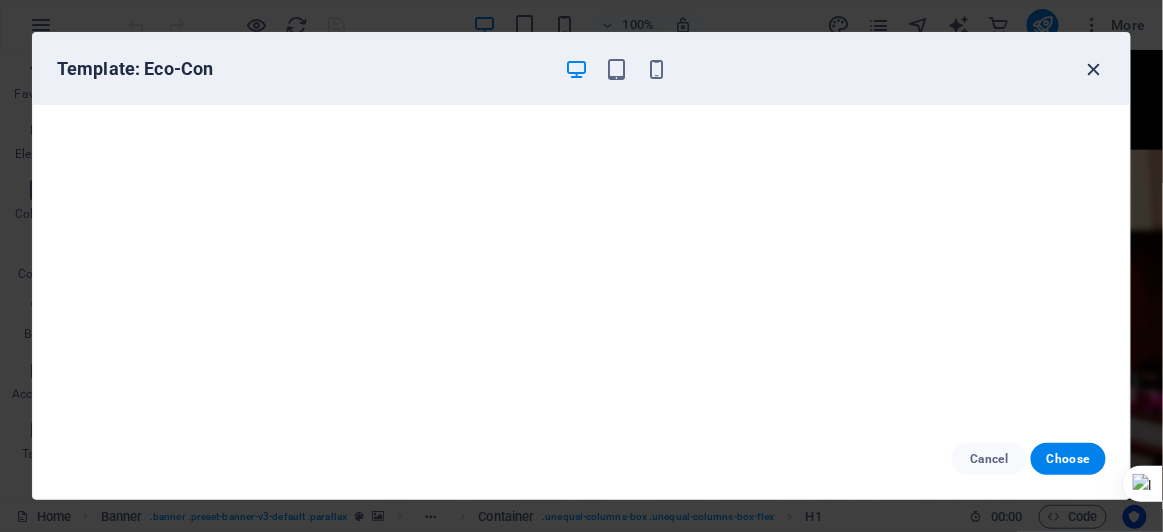 click at bounding box center (1094, 69) 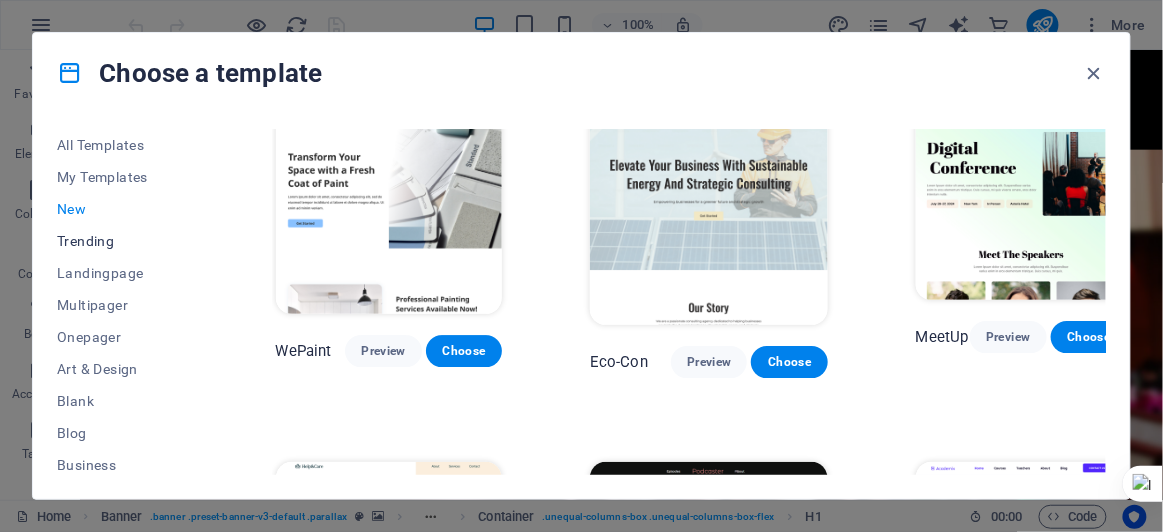 click on "Trending" at bounding box center (122, 241) 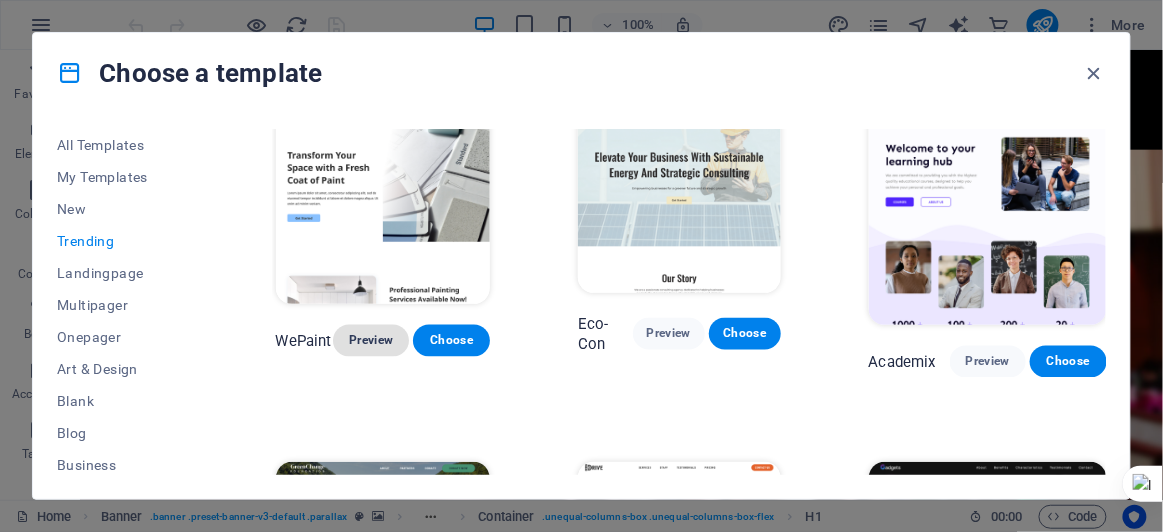 click on "Preview" at bounding box center [371, 341] 